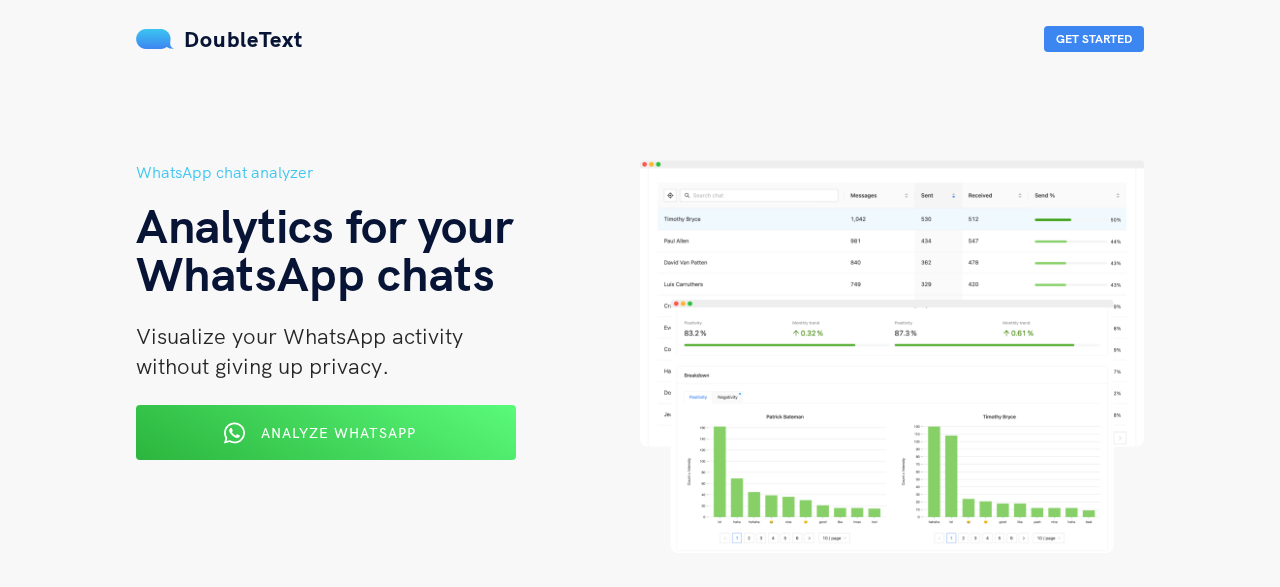 scroll, scrollTop: 0, scrollLeft: 0, axis: both 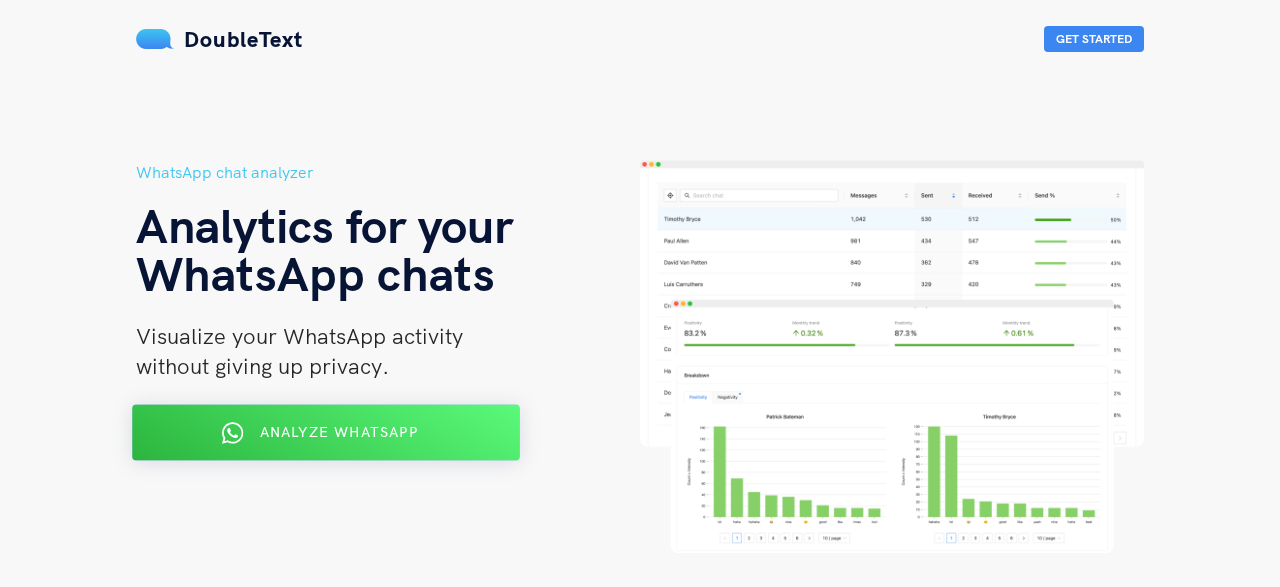 click on "Analyze WhatsApp" at bounding box center (339, 432) 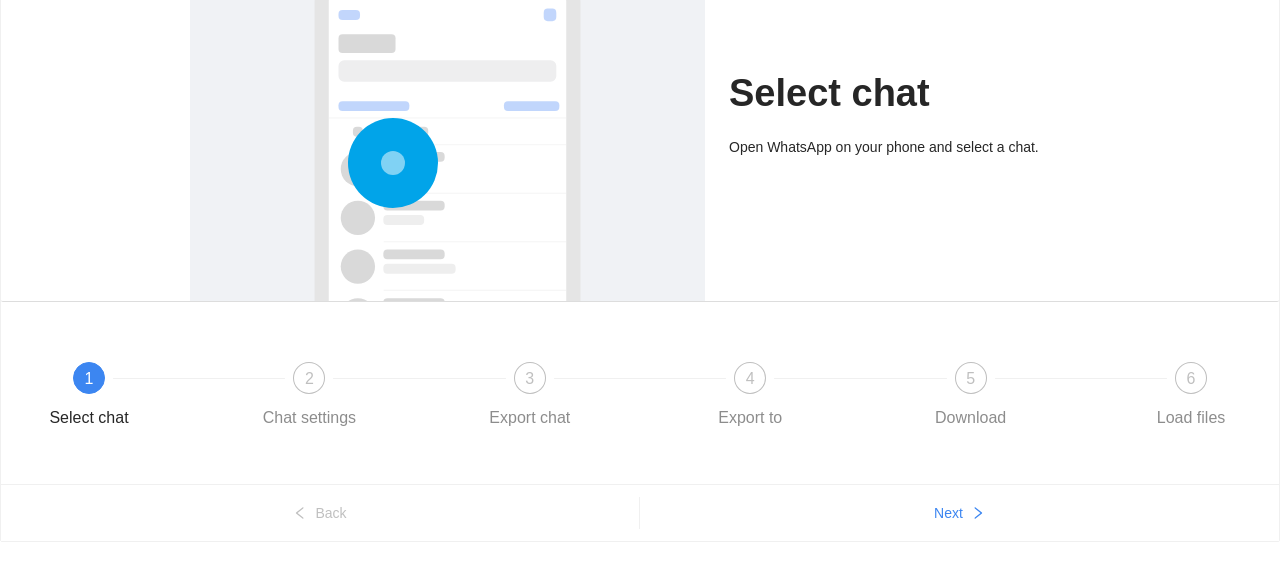 scroll, scrollTop: 219, scrollLeft: 0, axis: vertical 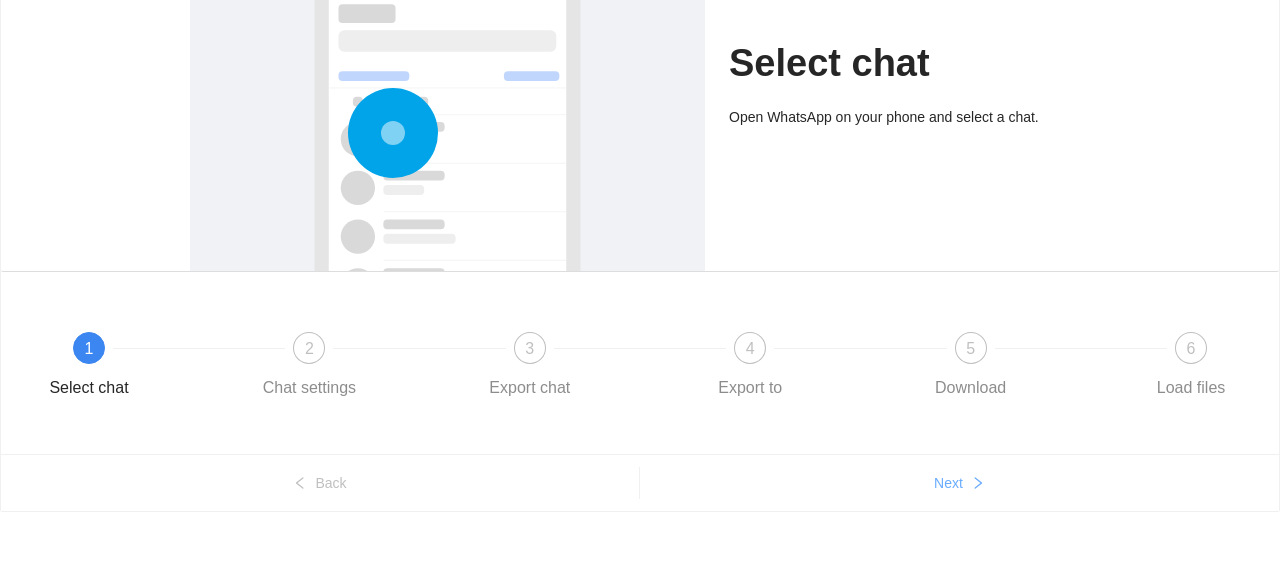 click on "Next" at bounding box center [948, 483] 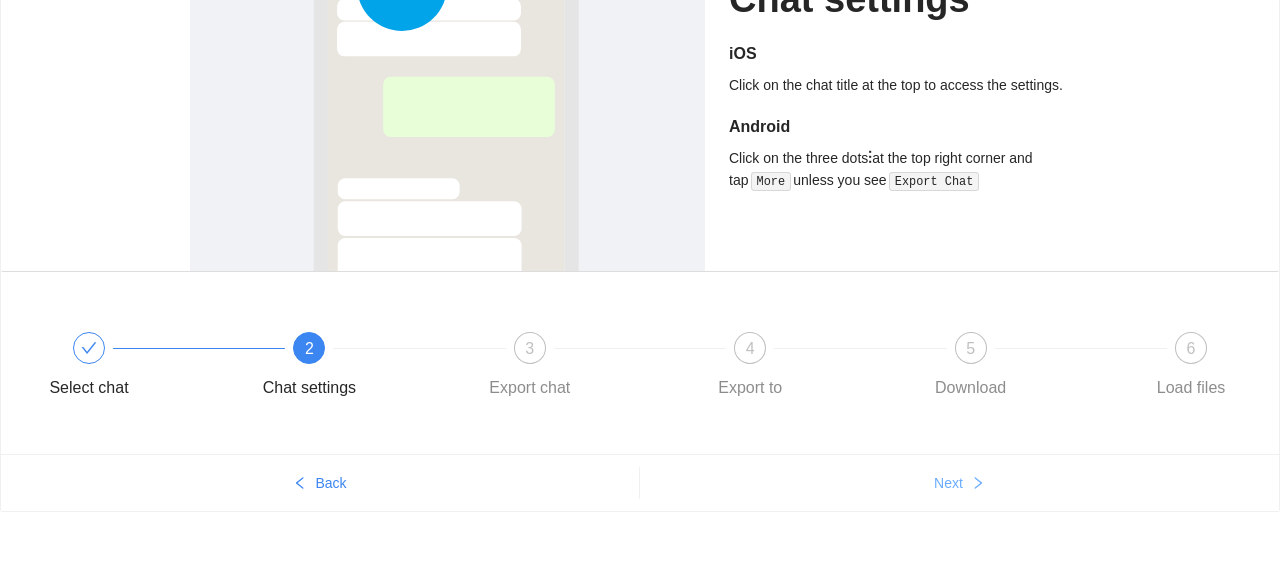 click on "Next" at bounding box center [948, 483] 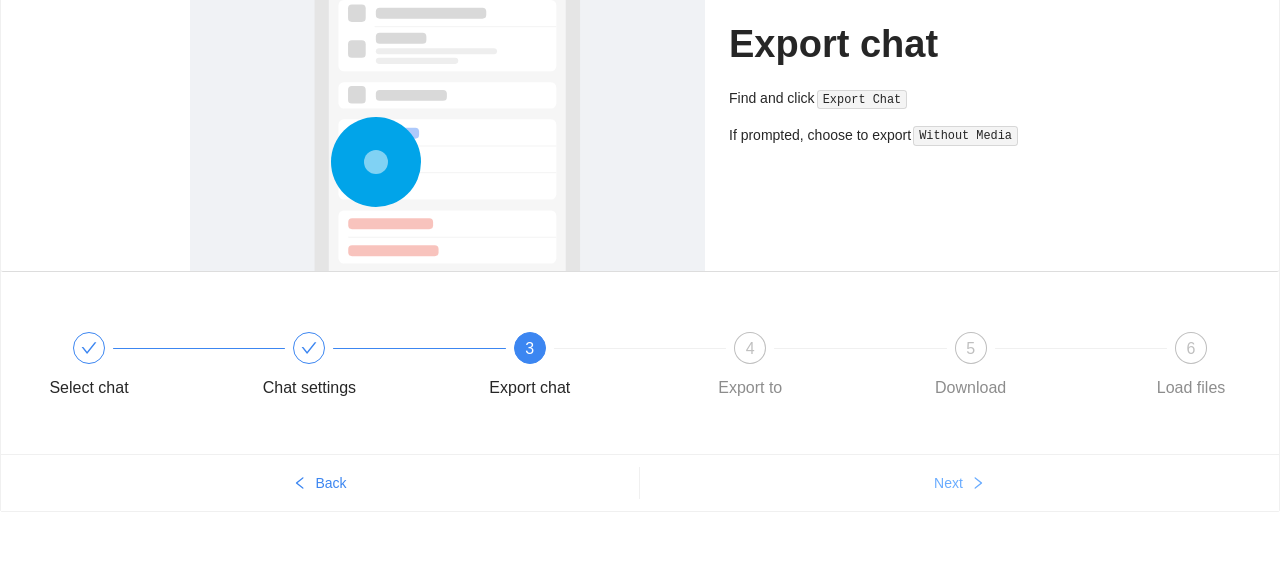 click on "Next" at bounding box center (948, 483) 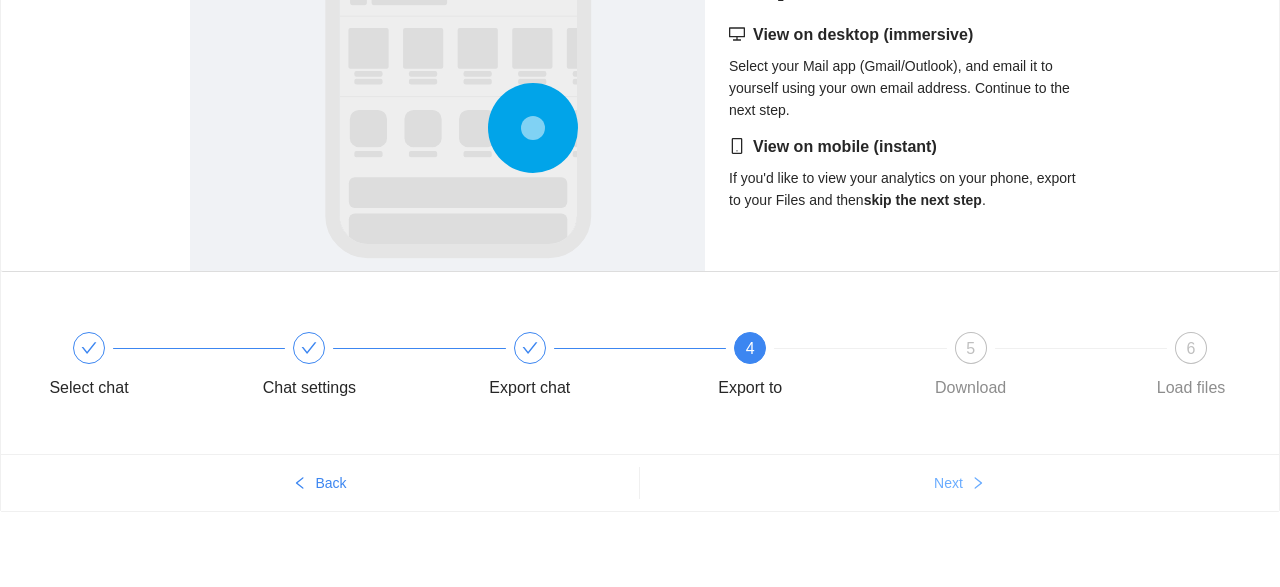 click on "Next" at bounding box center [948, 483] 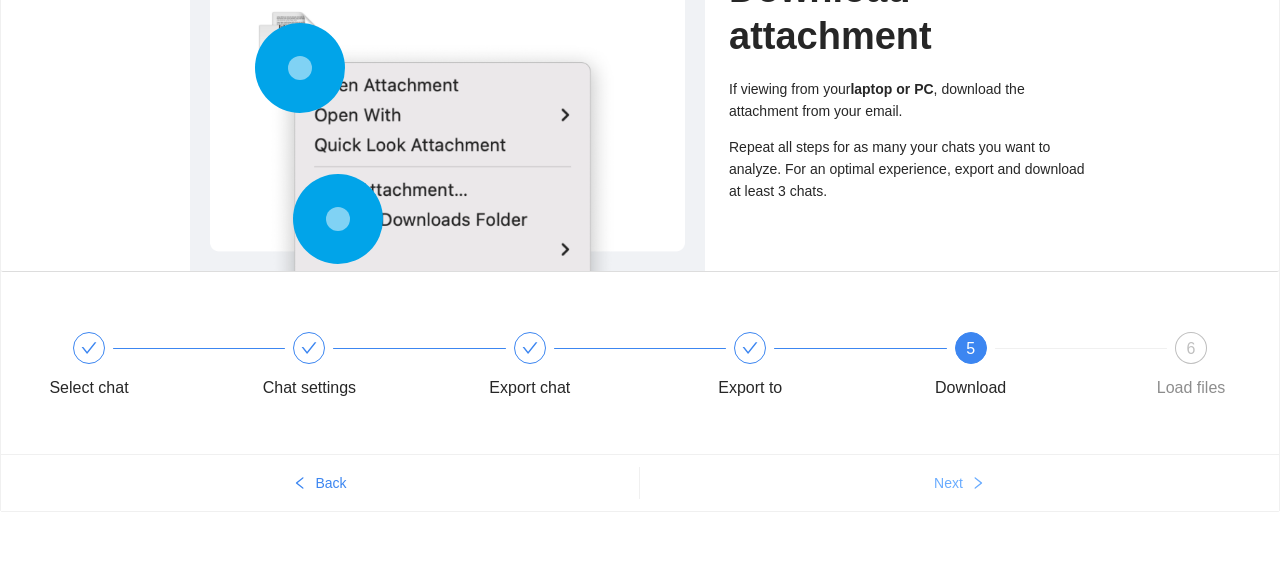 click on "Next" at bounding box center [948, 483] 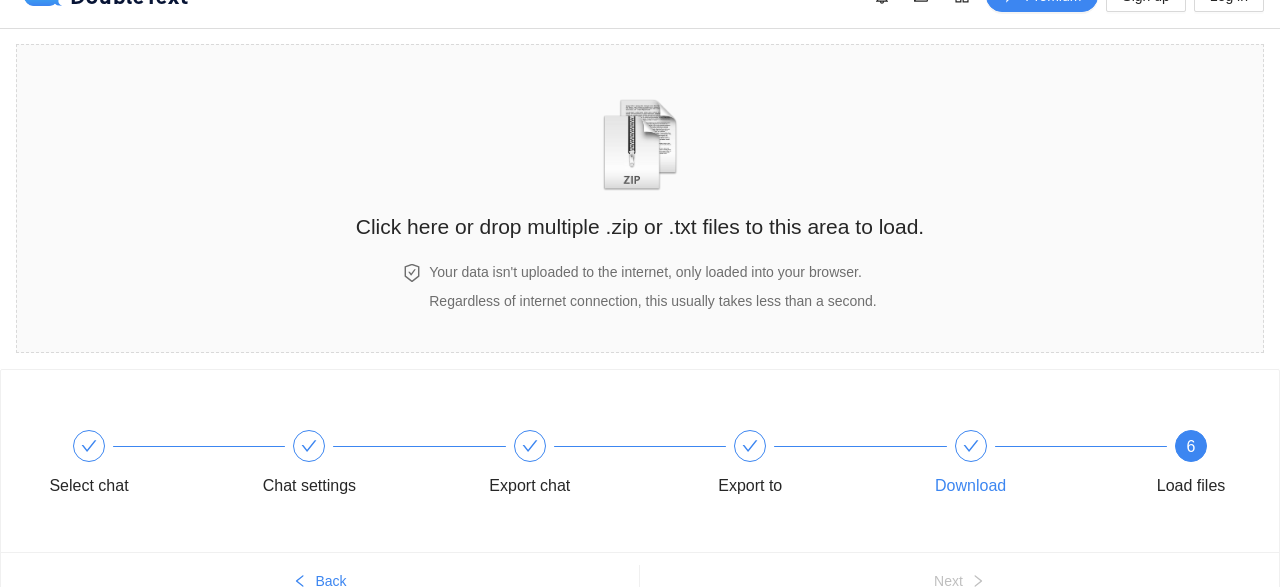 scroll, scrollTop: 36, scrollLeft: 0, axis: vertical 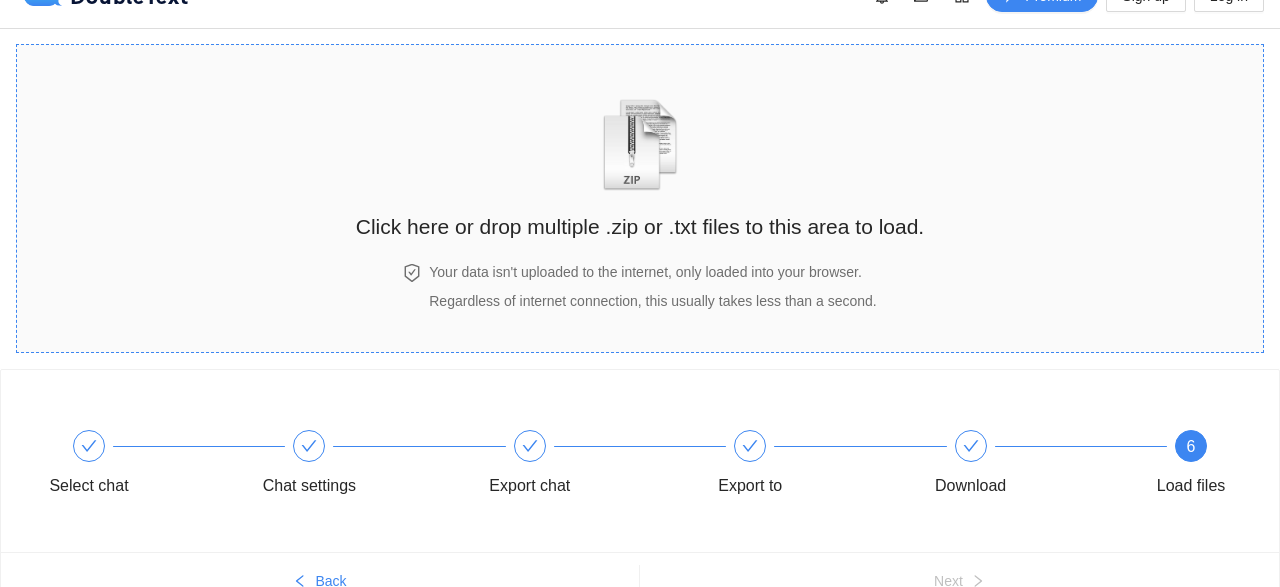 click on "Click here or drop multiple .zip or .txt files to this area to load." at bounding box center [640, 226] 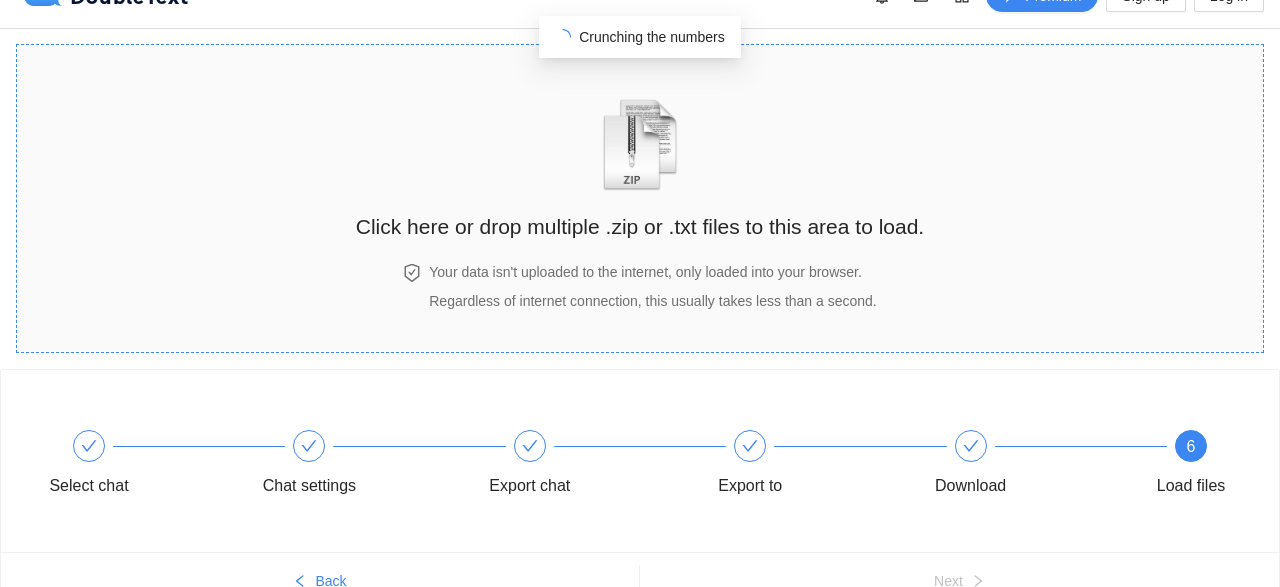 click on "Click here or drop multiple .zip or .txt files to this area to load." at bounding box center [640, 154] 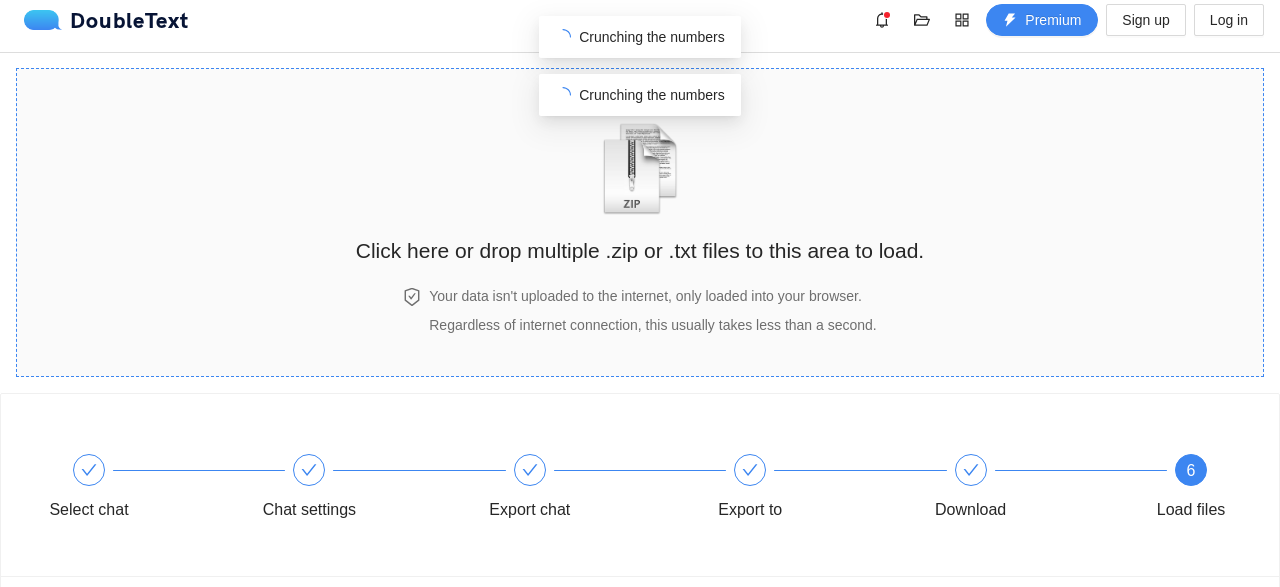 scroll, scrollTop: 2, scrollLeft: 0, axis: vertical 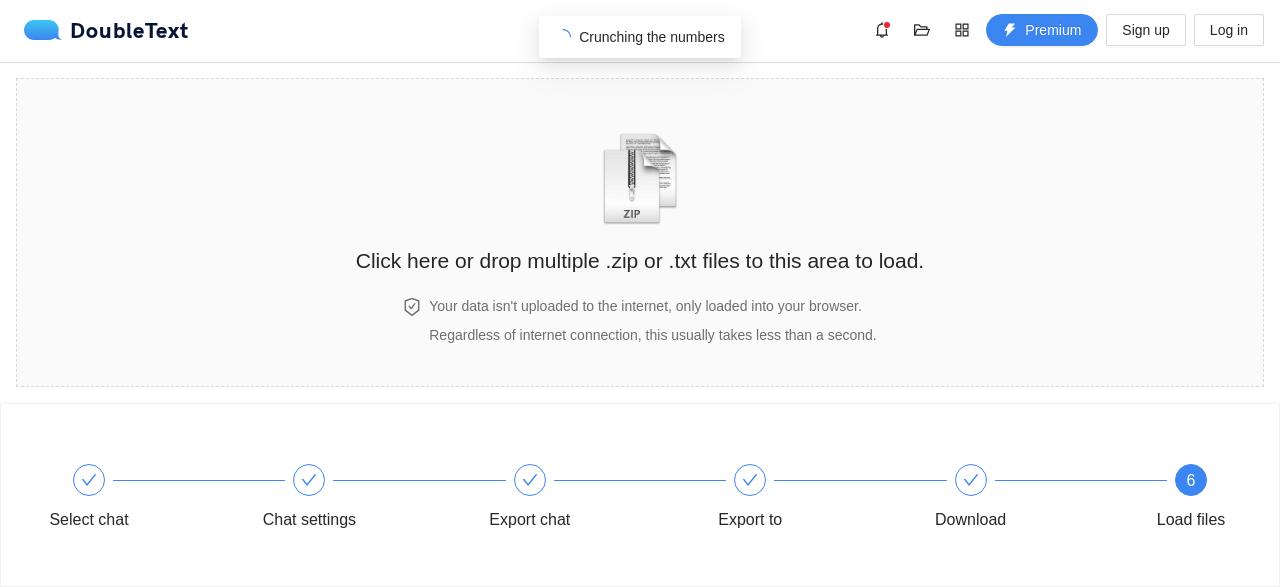 click on "DoubleText Premium Sign up Log in" at bounding box center [644, 30] 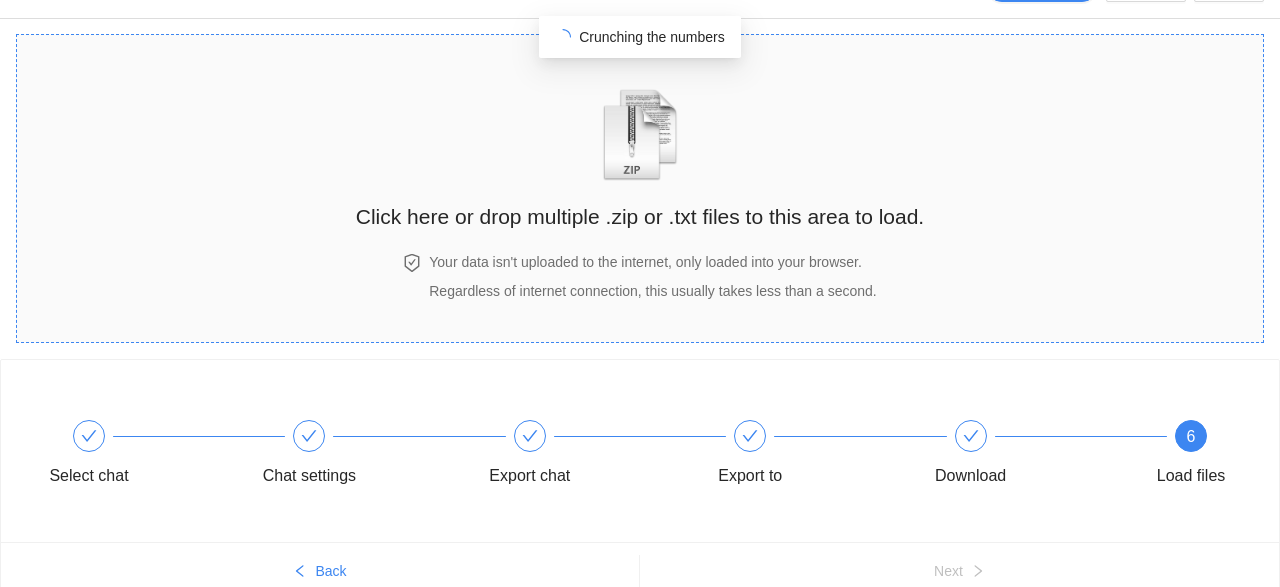 scroll, scrollTop: 48, scrollLeft: 0, axis: vertical 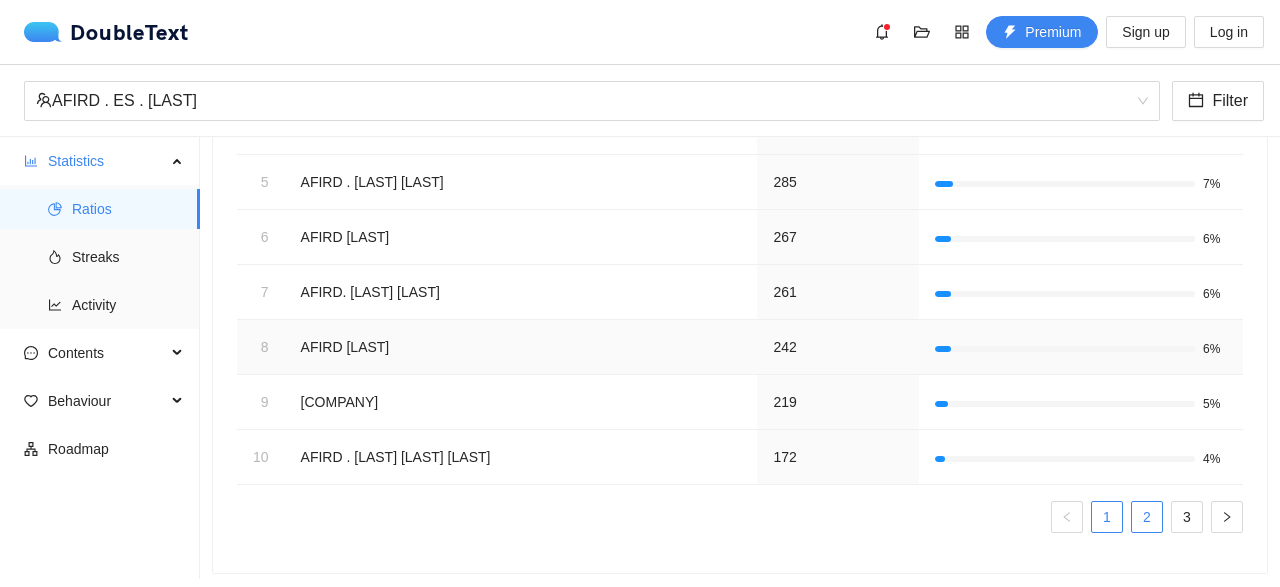 click on "2" at bounding box center [1147, 517] 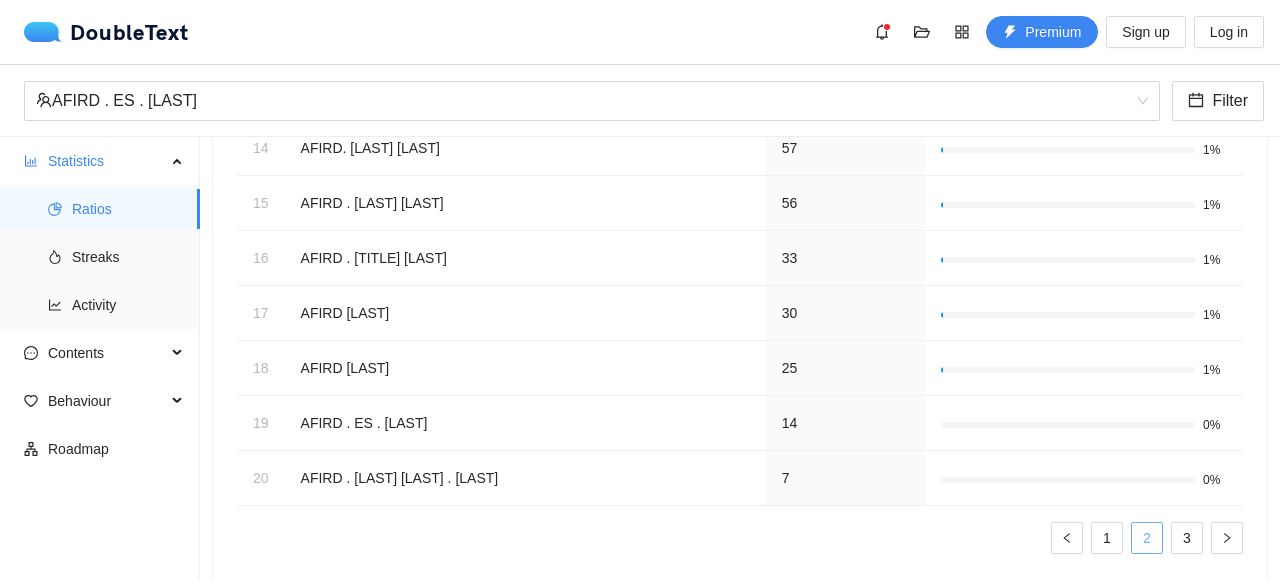 scroll, scrollTop: 488, scrollLeft: 0, axis: vertical 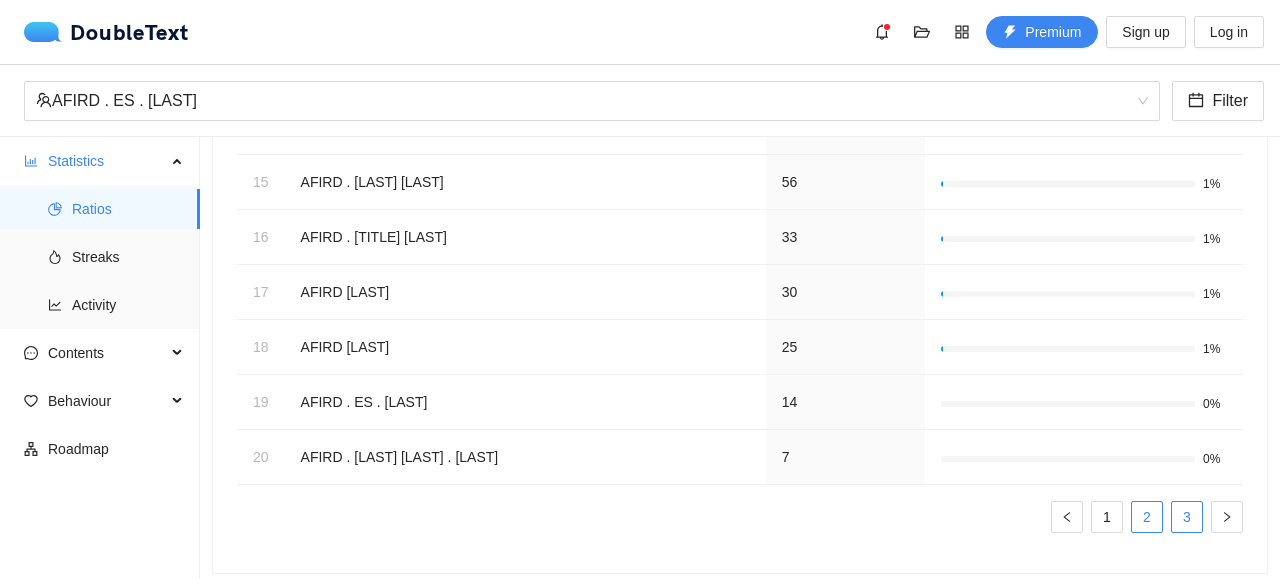 click on "3" at bounding box center [1187, 517] 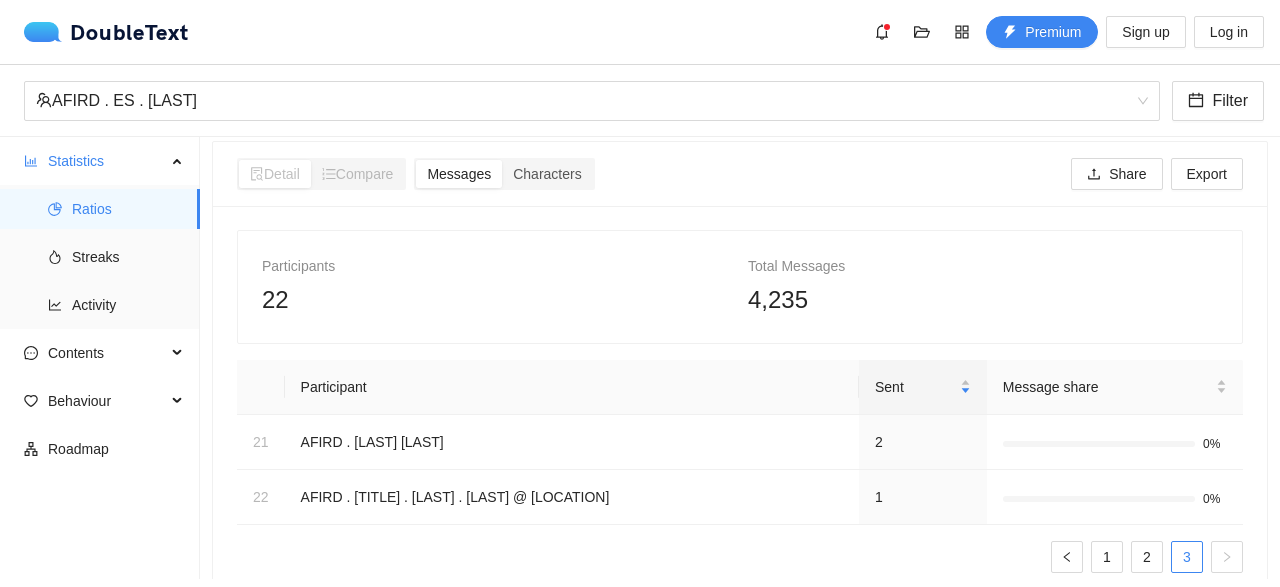 scroll, scrollTop: 0, scrollLeft: 0, axis: both 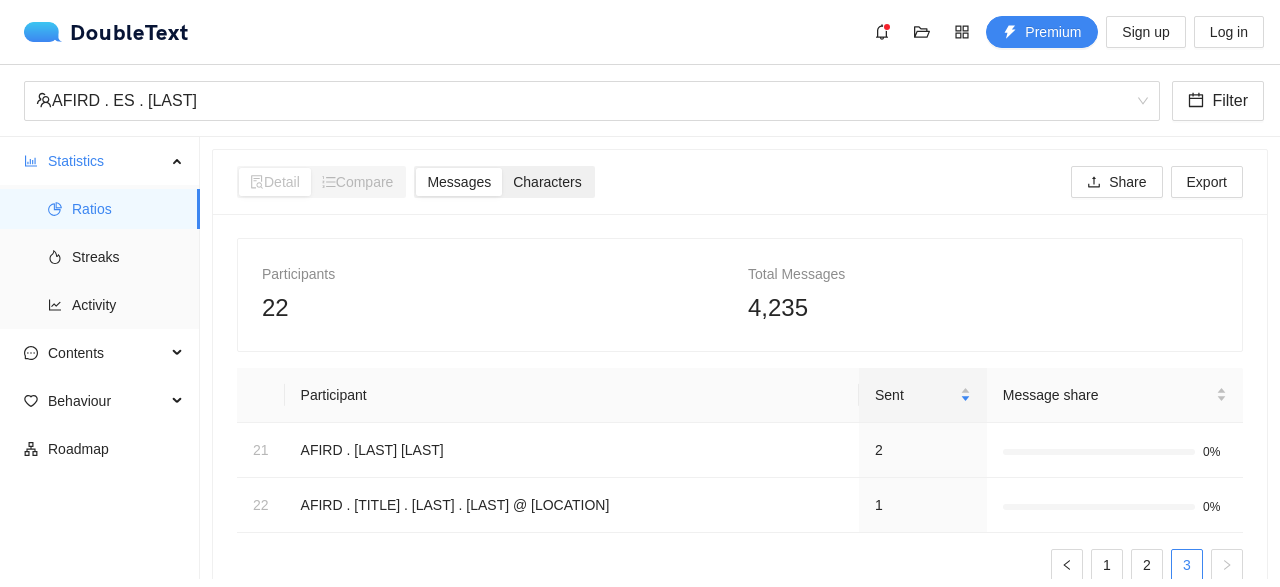 click on "Characters" at bounding box center [547, 182] 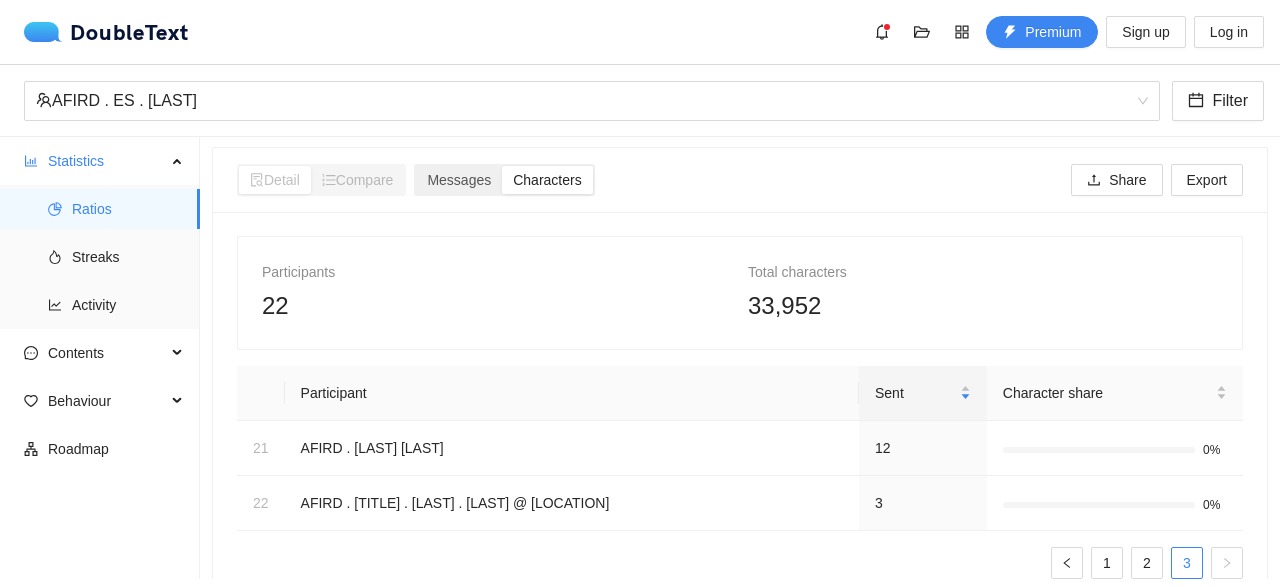 scroll, scrollTop: 0, scrollLeft: 0, axis: both 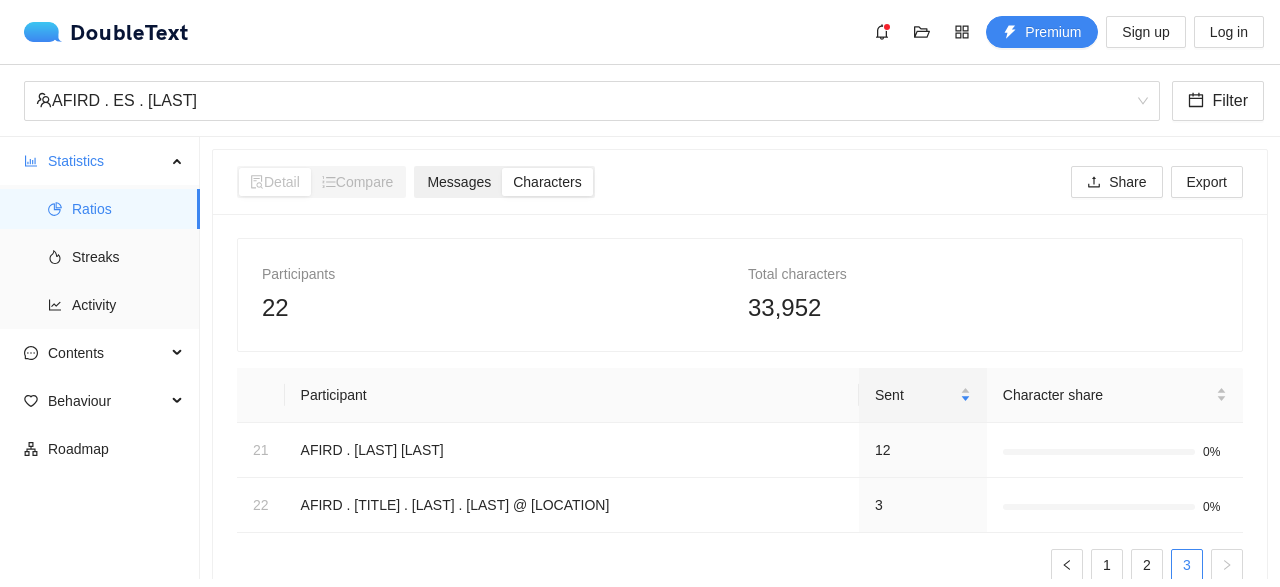 click on "Messages" at bounding box center (459, 182) 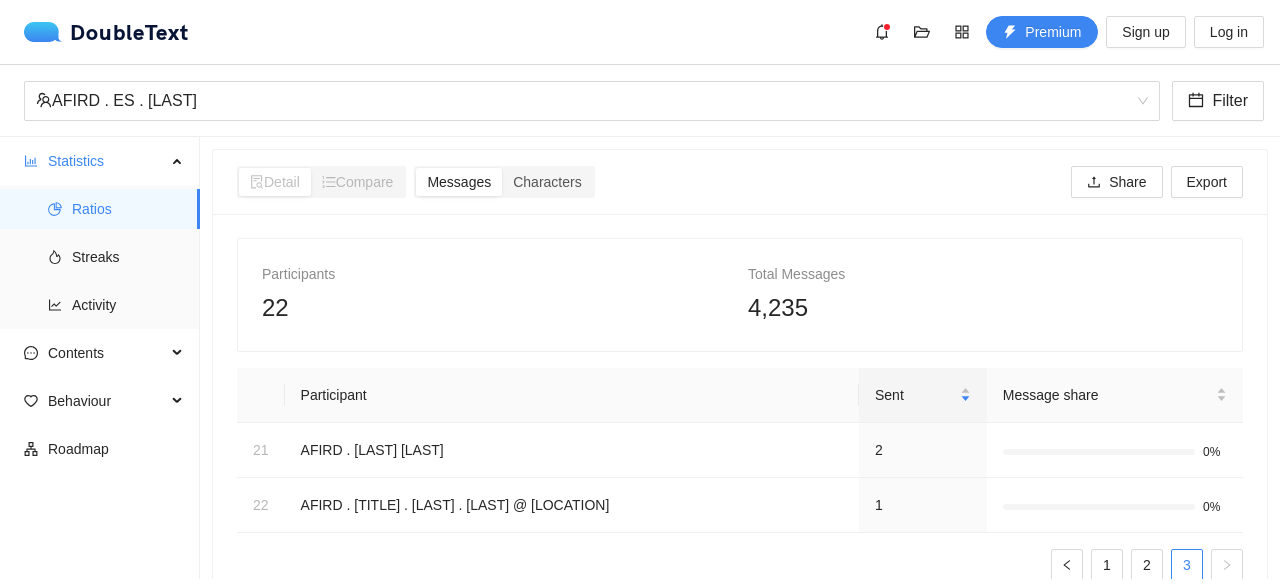 click on "Compare" at bounding box center [358, 182] 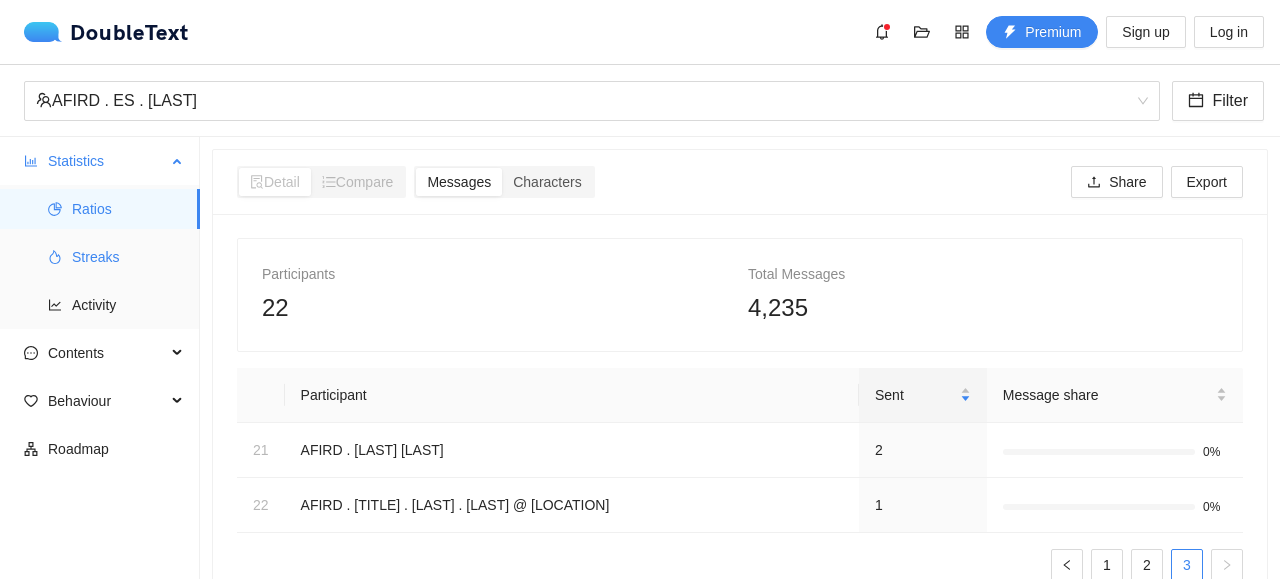 click on "Streaks" at bounding box center (128, 257) 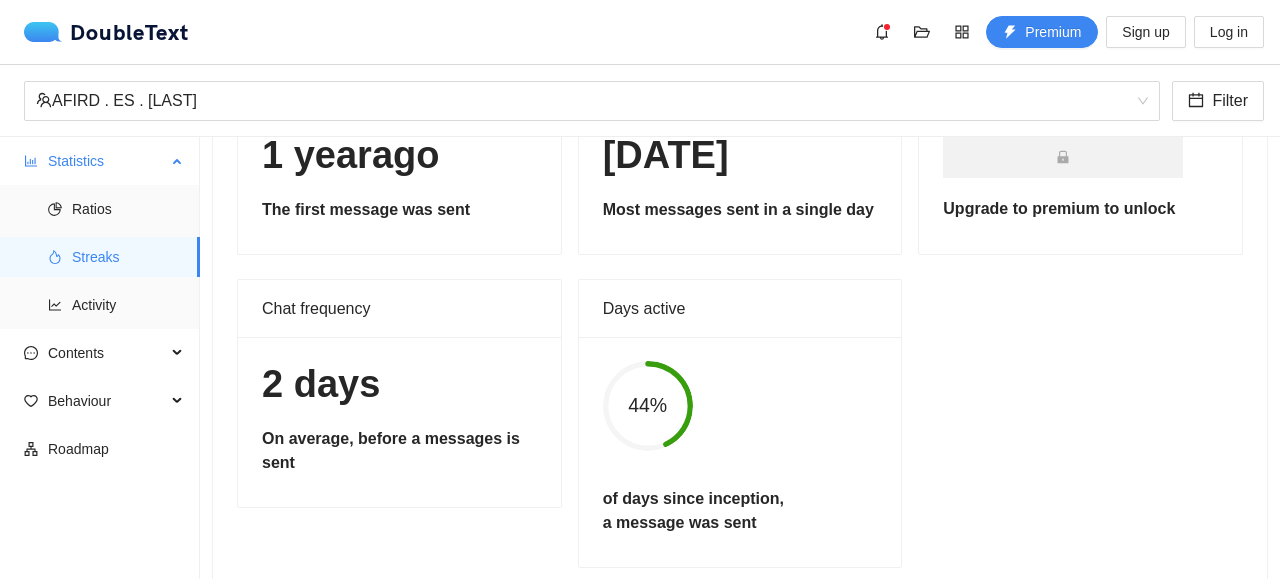 scroll, scrollTop: 211, scrollLeft: 0, axis: vertical 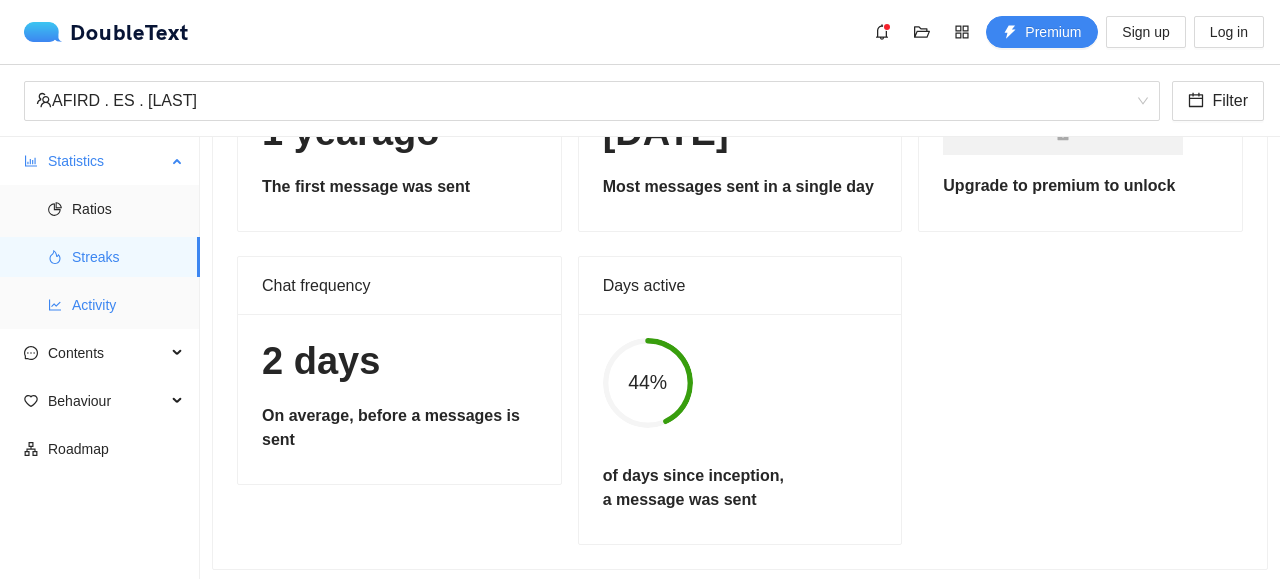 click on "Activity" at bounding box center (128, 305) 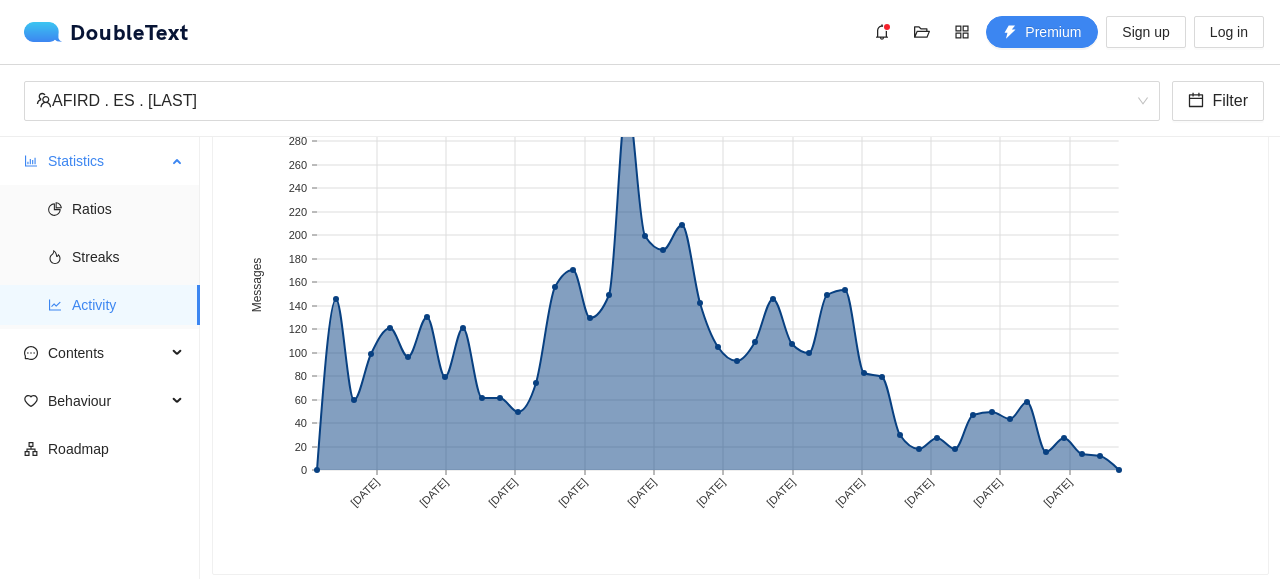 scroll, scrollTop: 289, scrollLeft: 0, axis: vertical 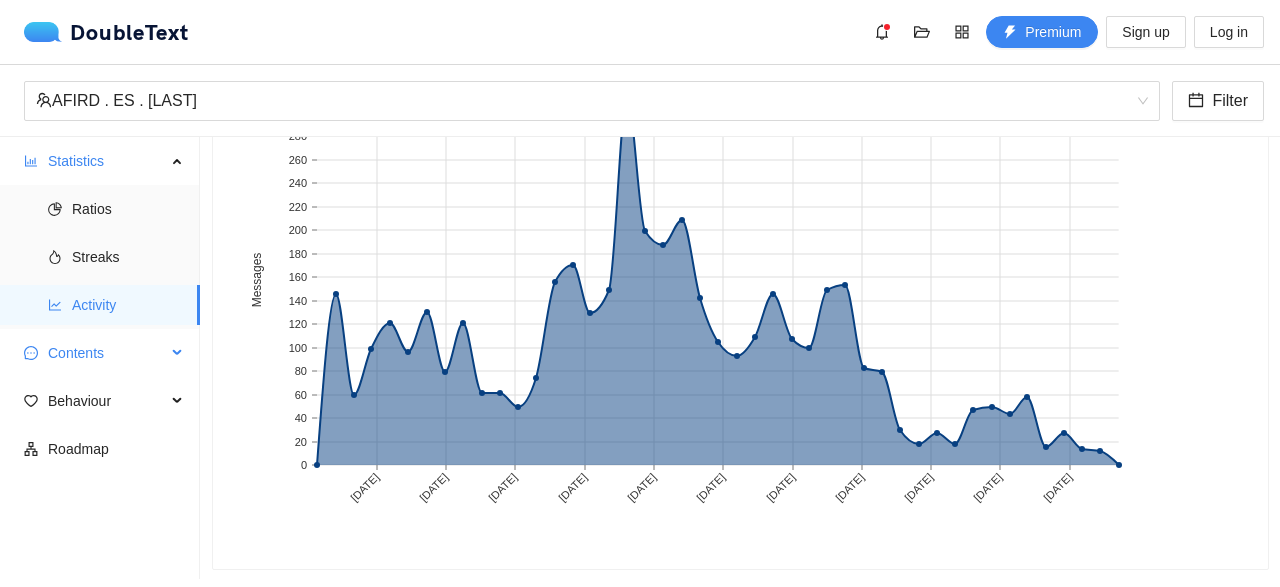 click on "Contents" at bounding box center [107, 353] 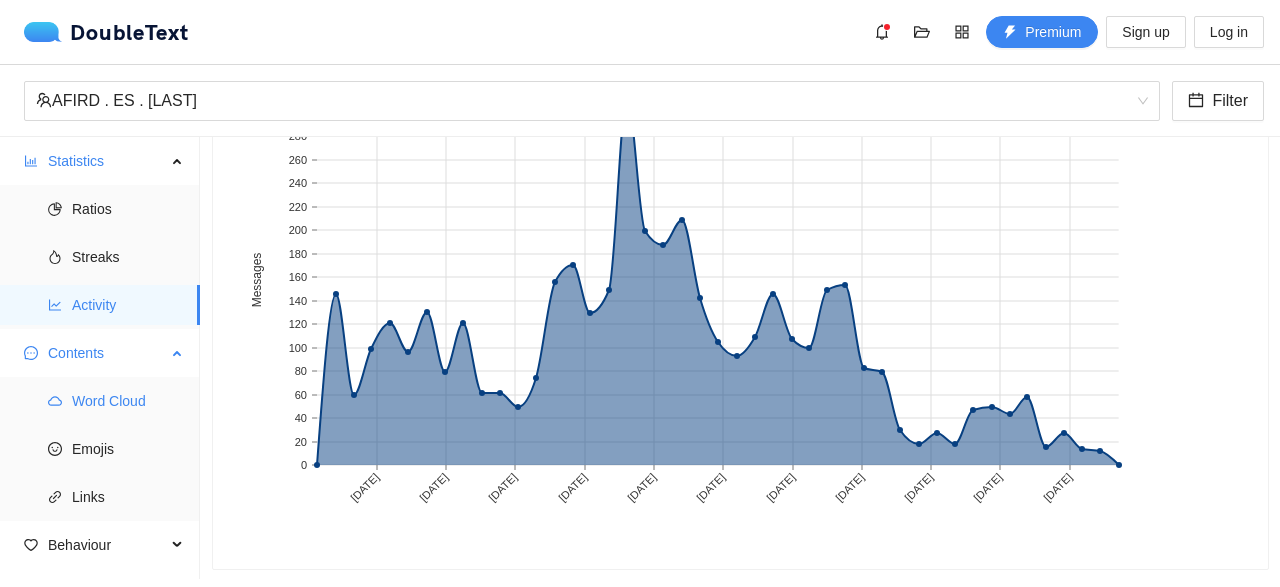 click on "Word Cloud" at bounding box center (128, 401) 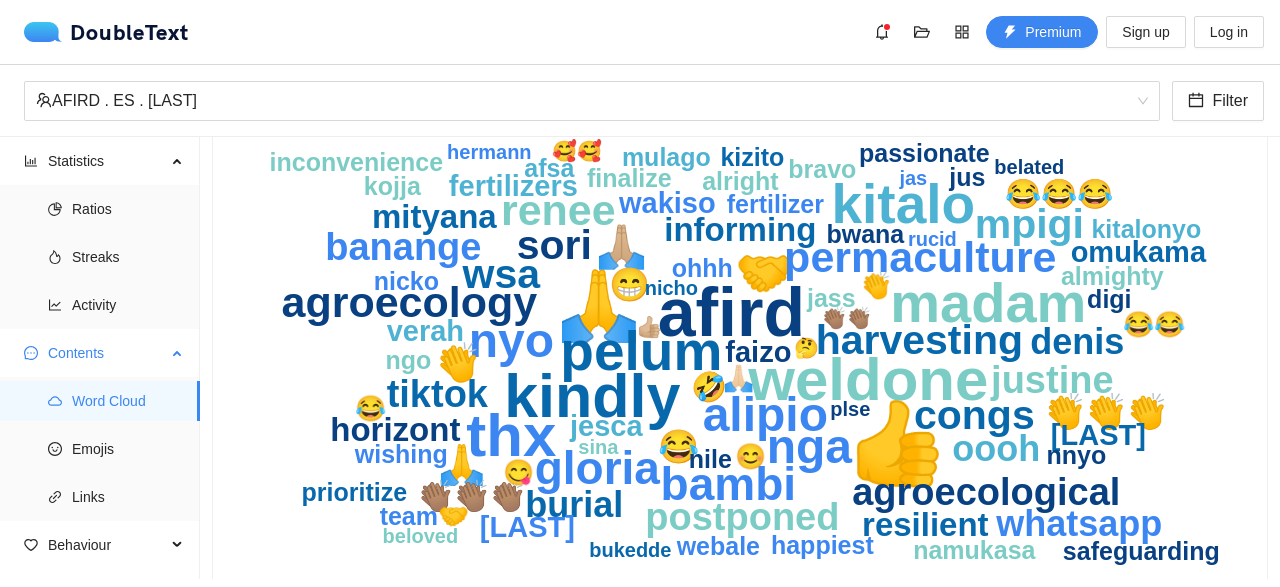 scroll, scrollTop: 254, scrollLeft: 0, axis: vertical 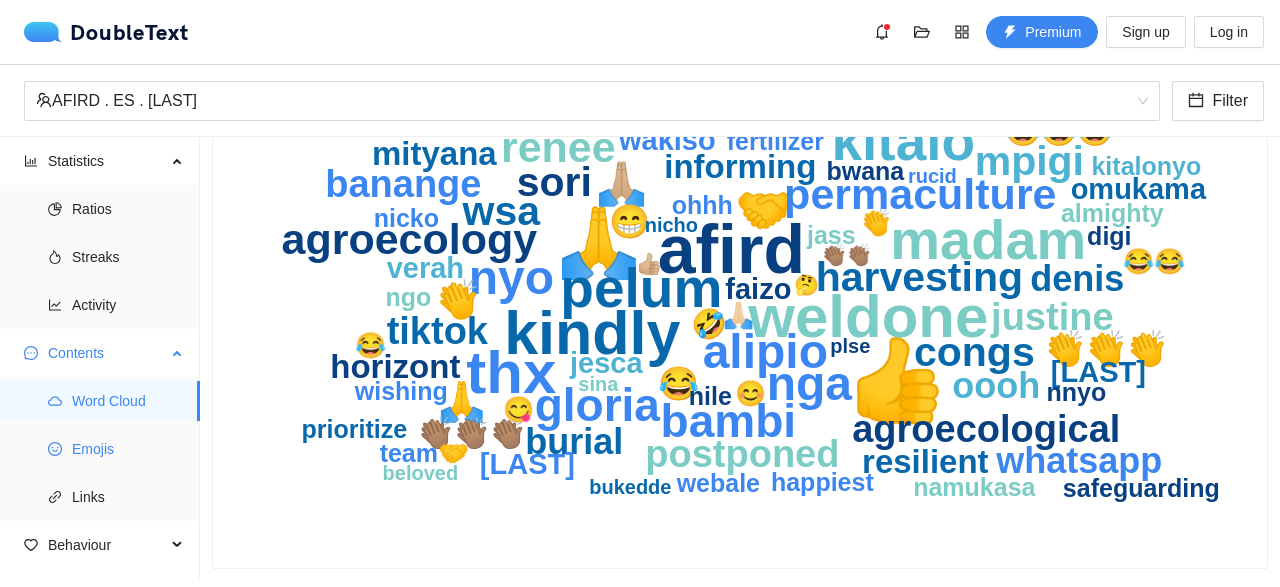 click on "Emojis" at bounding box center [128, 449] 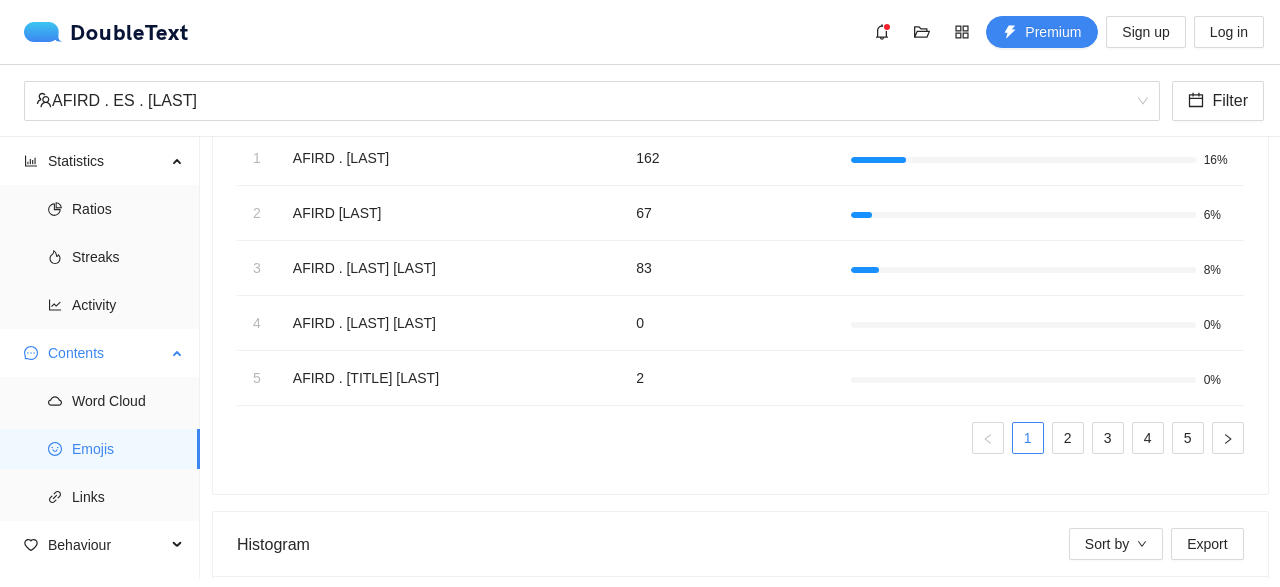 scroll, scrollTop: 162, scrollLeft: 0, axis: vertical 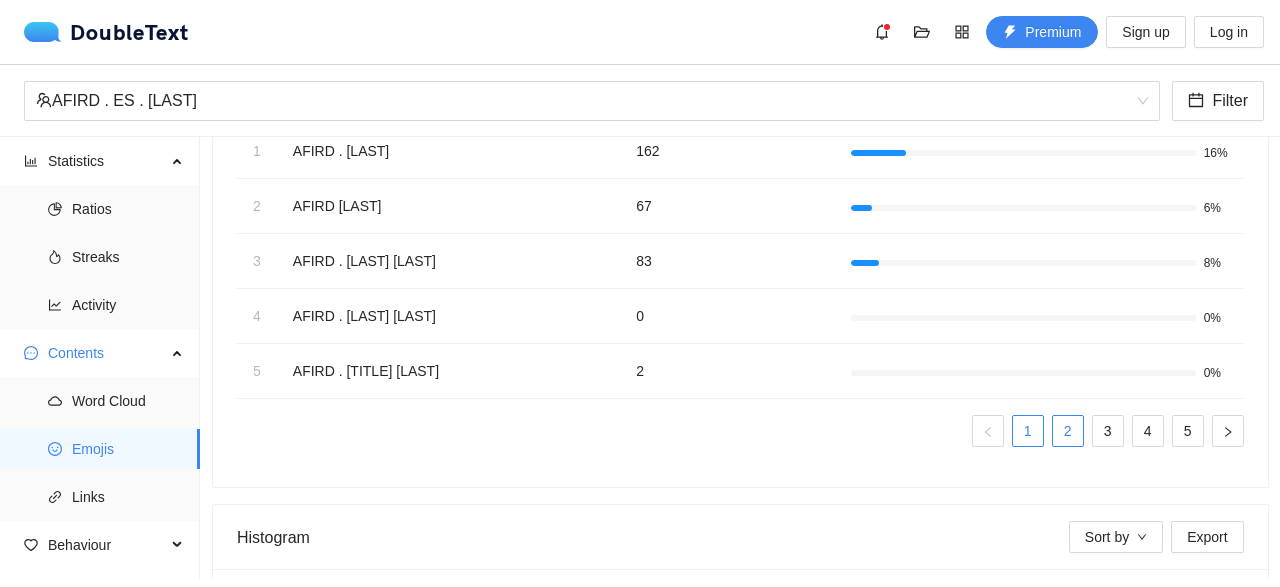 click on "2" at bounding box center (1068, 431) 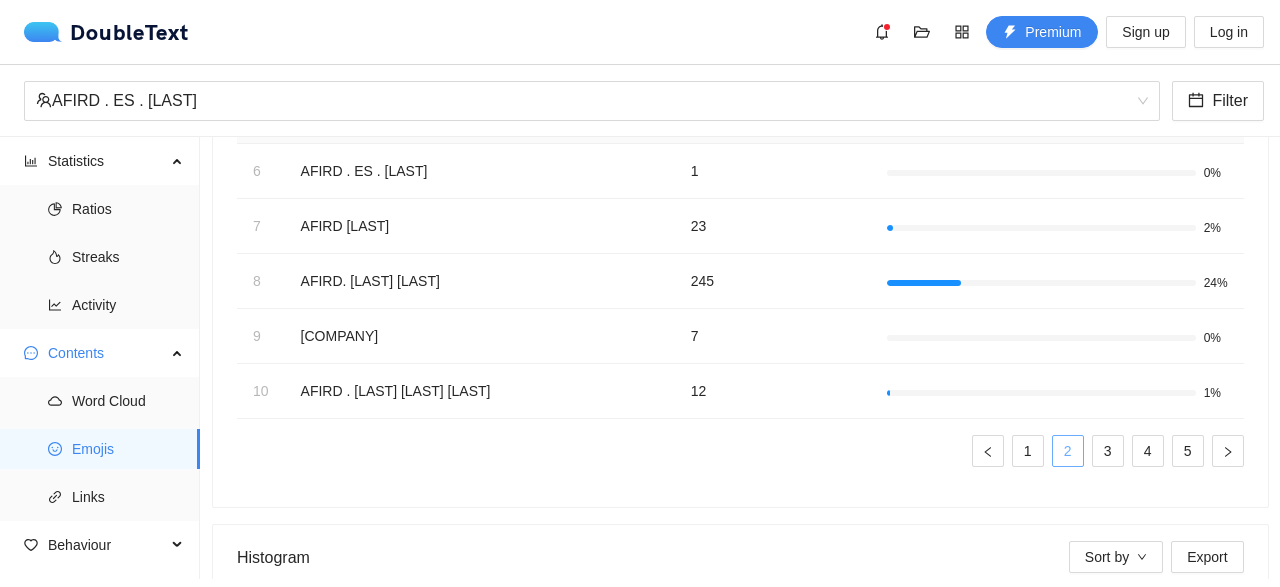 scroll, scrollTop: 144, scrollLeft: 0, axis: vertical 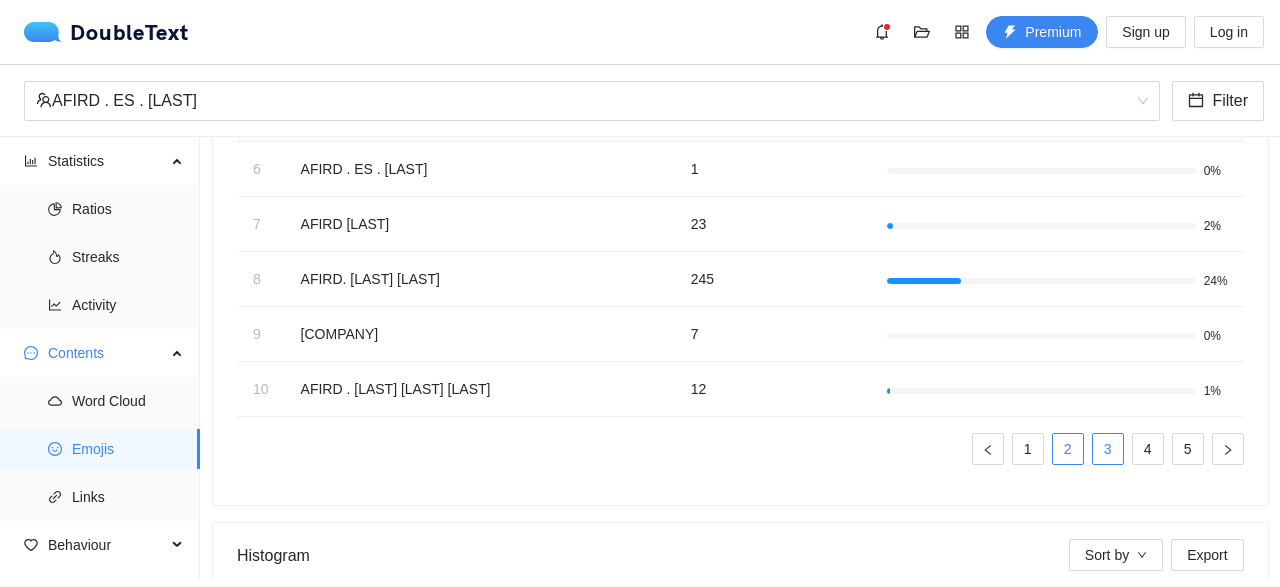 click on "3" at bounding box center [1108, 449] 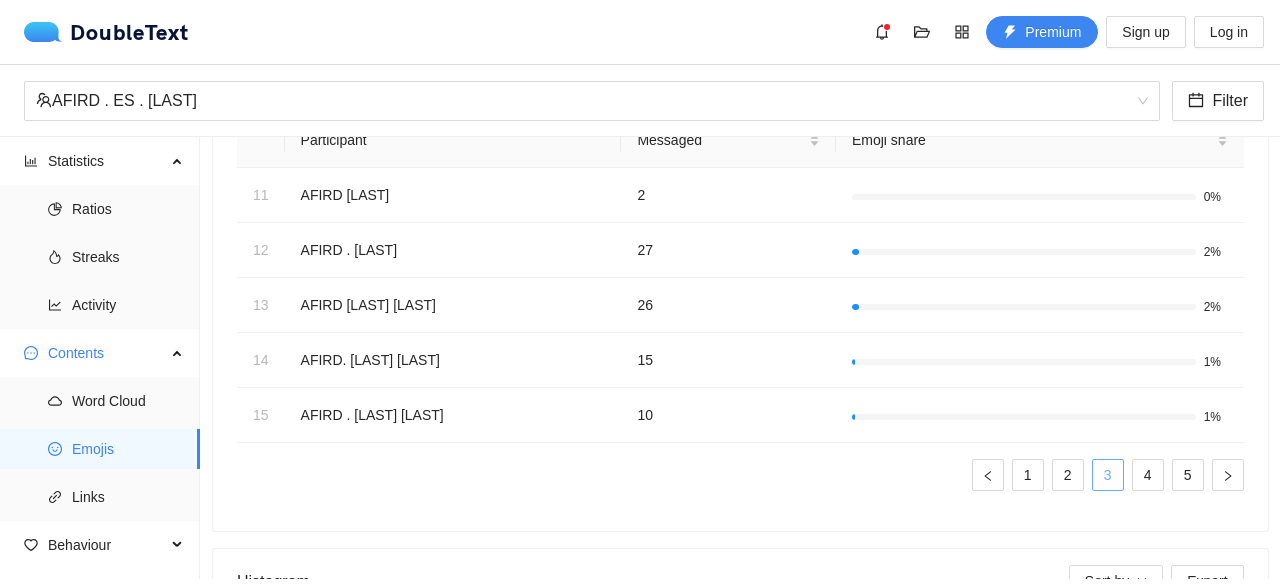 scroll, scrollTop: 121, scrollLeft: 0, axis: vertical 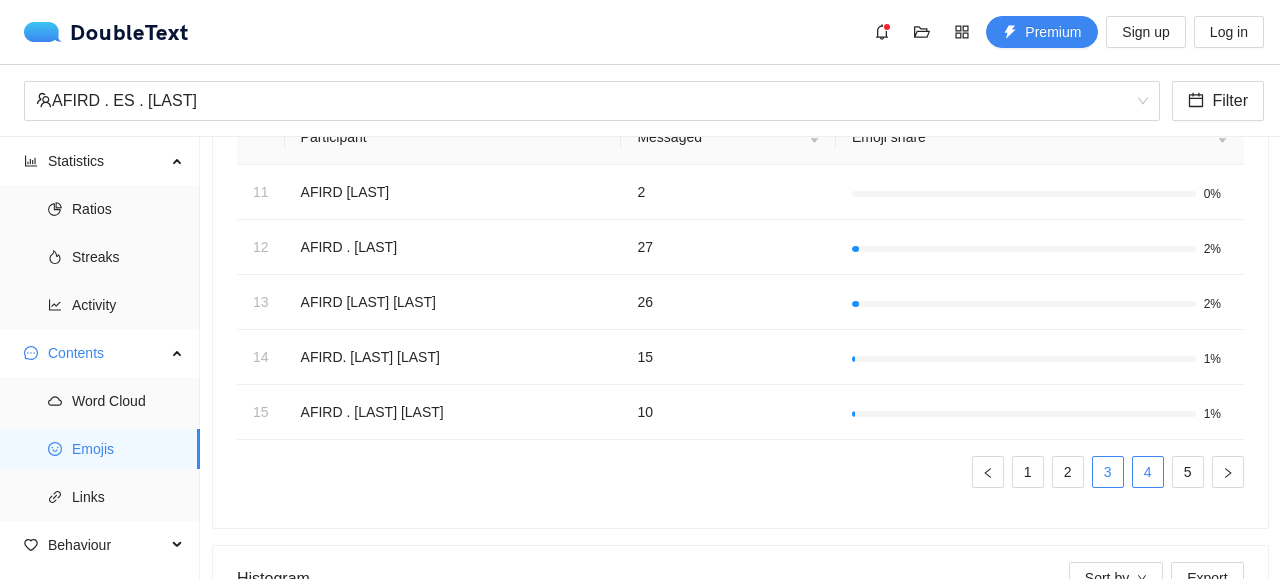 click on "4" at bounding box center [1148, 472] 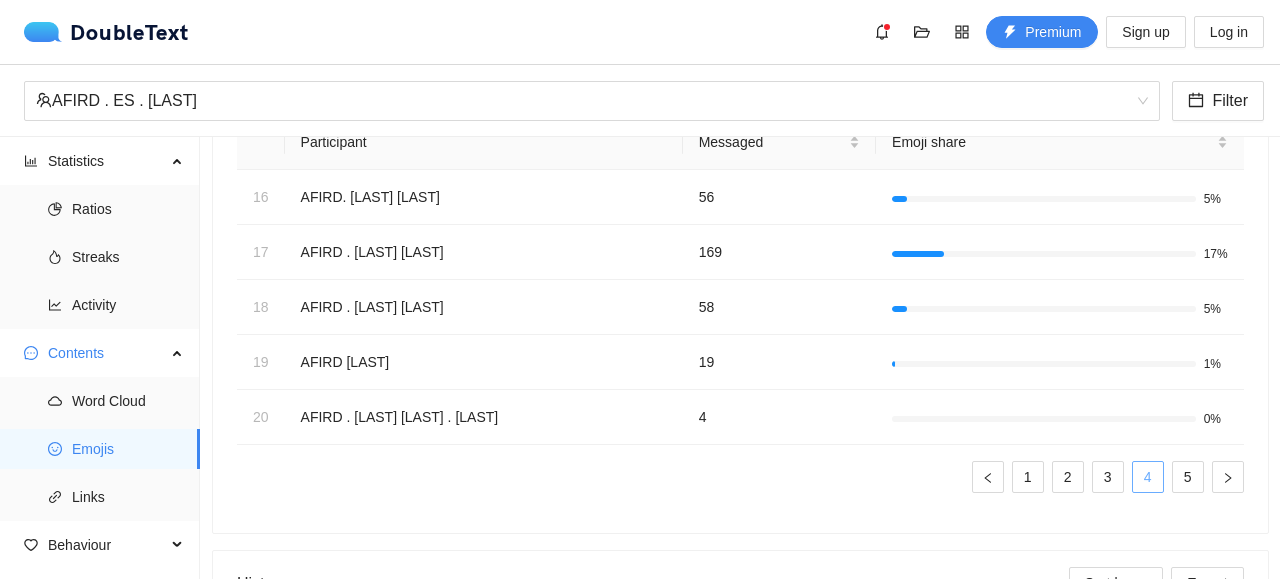 scroll, scrollTop: 117, scrollLeft: 0, axis: vertical 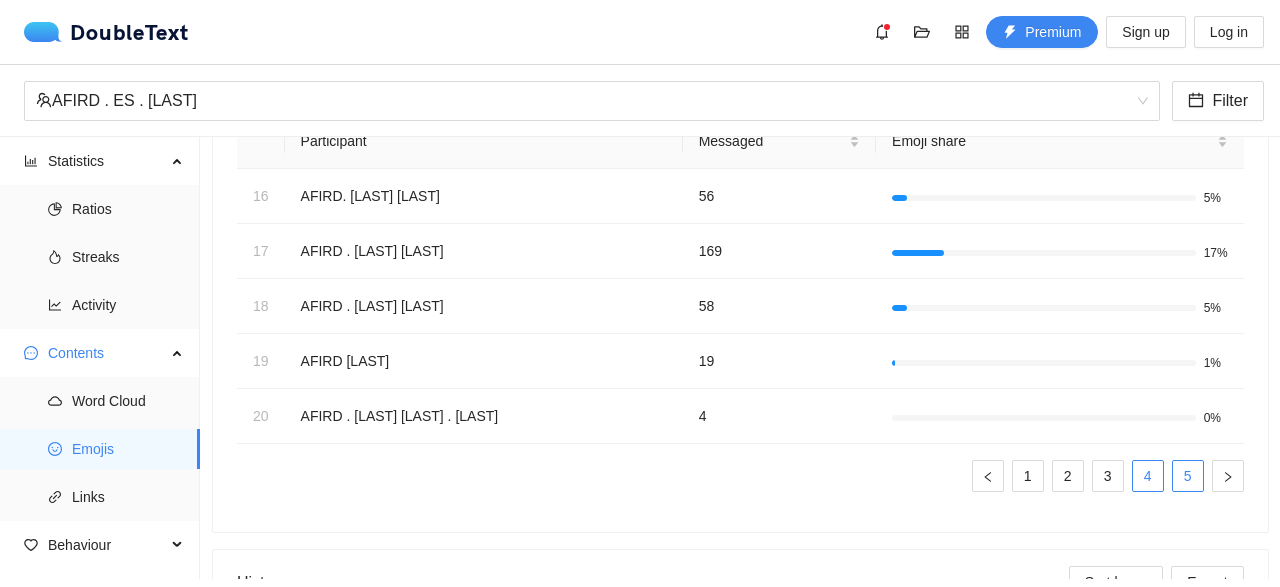 click on "5" at bounding box center (1188, 476) 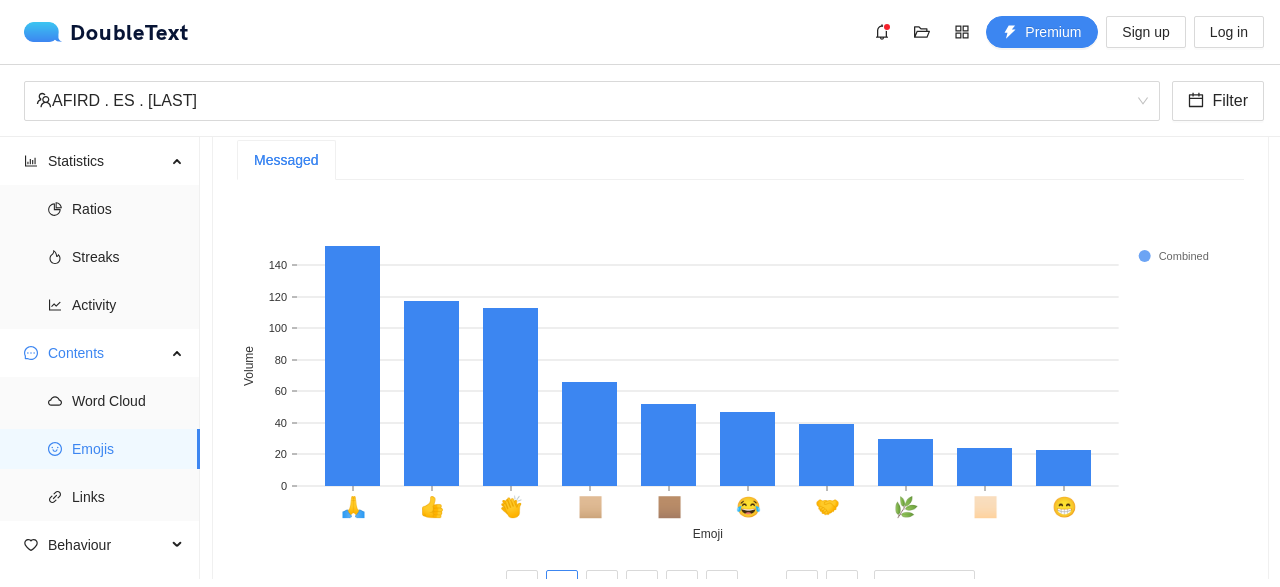 scroll, scrollTop: 506, scrollLeft: 0, axis: vertical 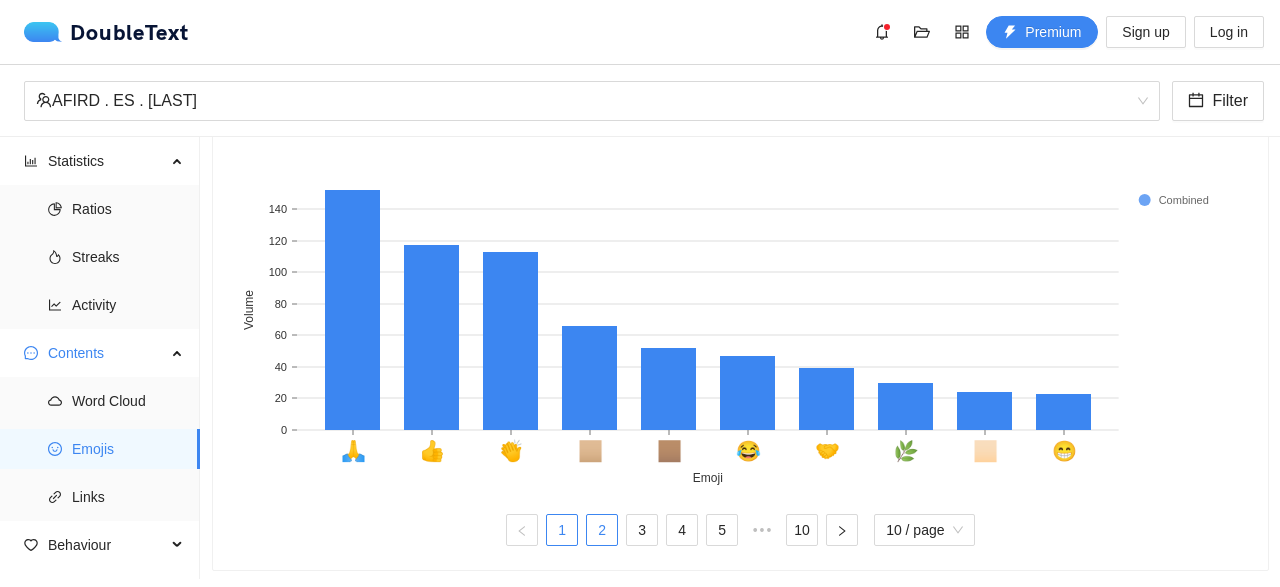 click on "2" at bounding box center (602, 530) 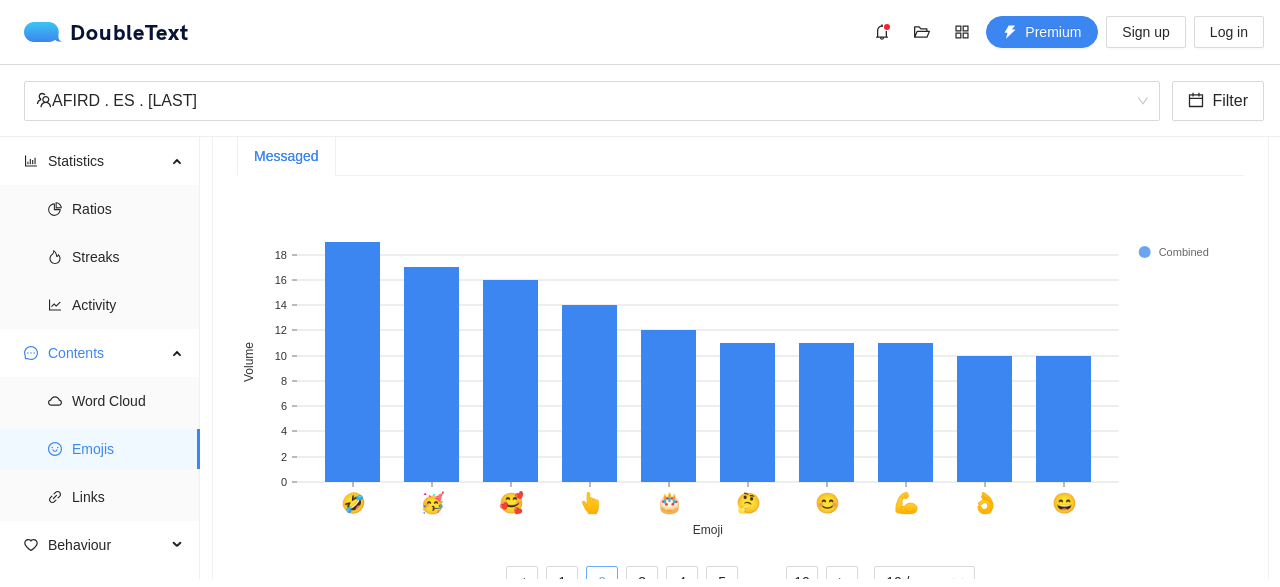 scroll, scrollTop: 457, scrollLeft: 0, axis: vertical 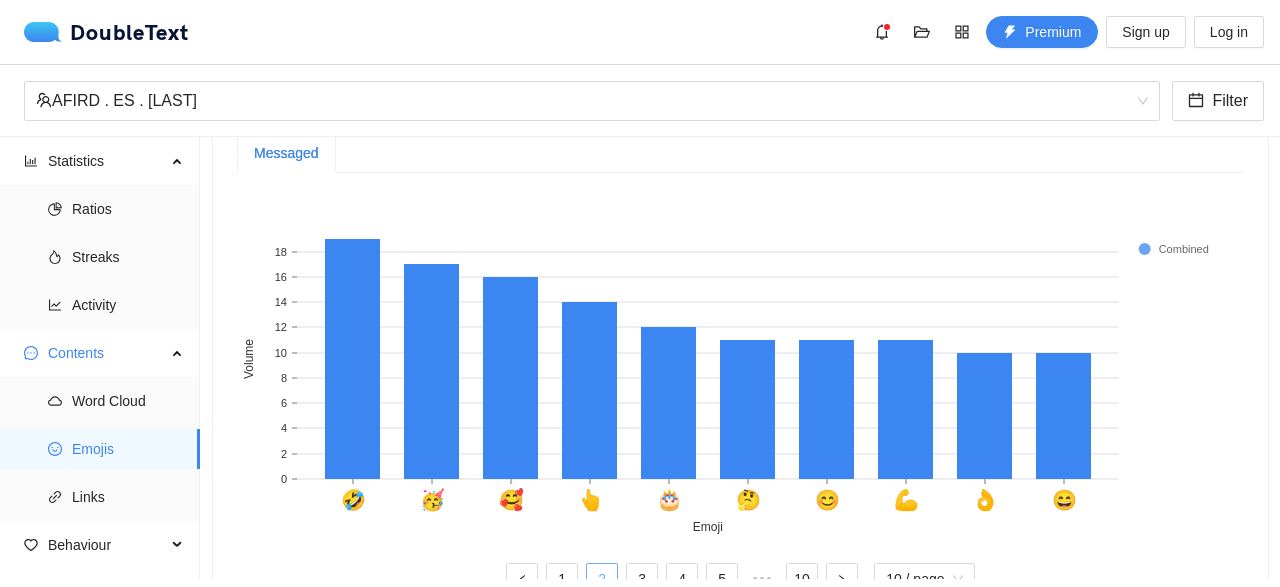 click on "2" at bounding box center (602, 579) 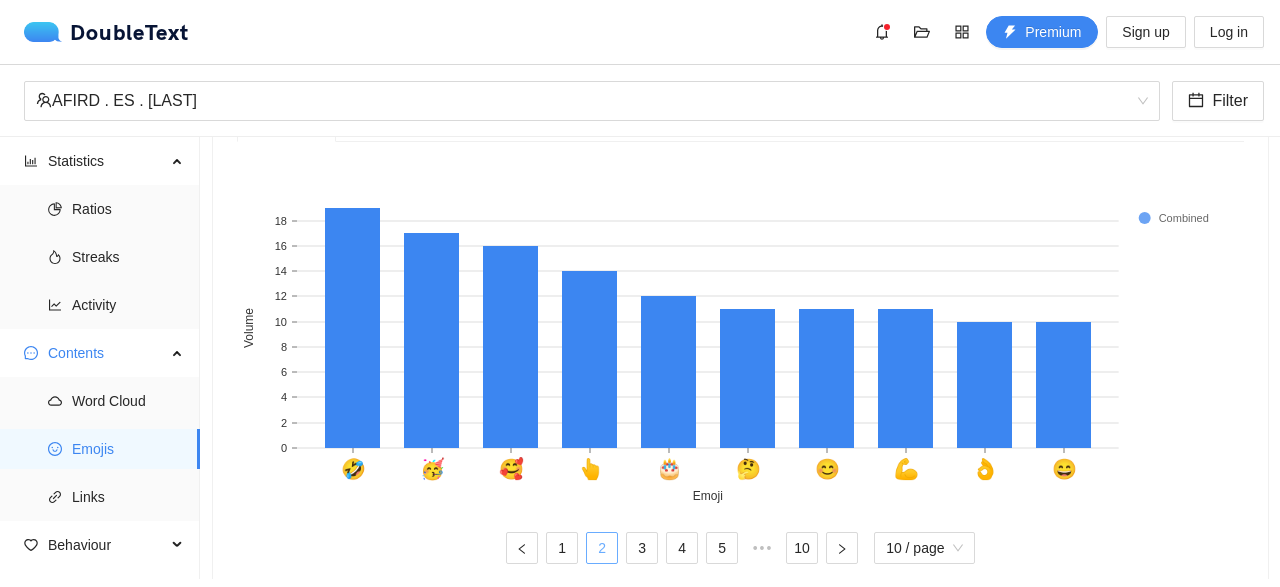 scroll, scrollTop: 506, scrollLeft: 0, axis: vertical 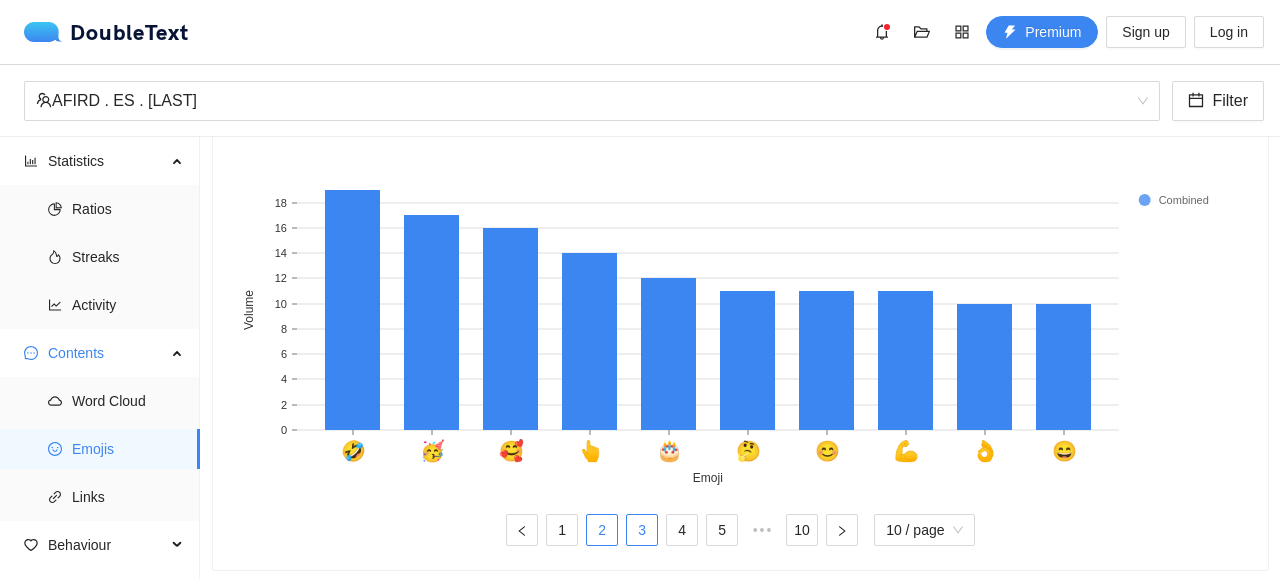 click on "3" at bounding box center [642, 530] 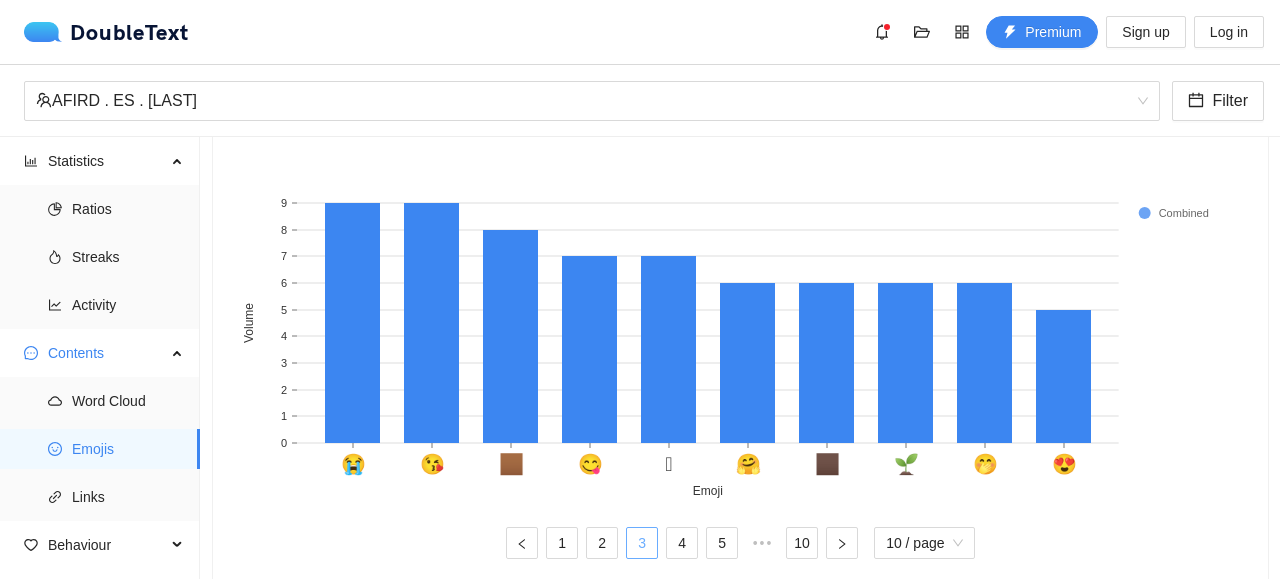 scroll, scrollTop: 506, scrollLeft: 0, axis: vertical 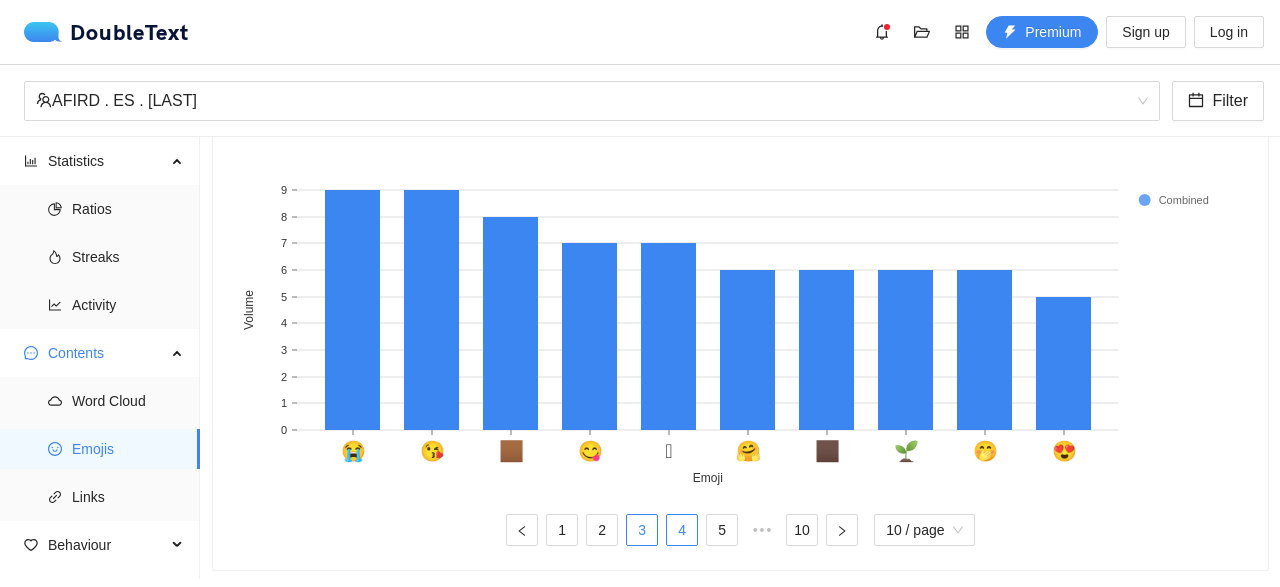 click on "4" at bounding box center (682, 530) 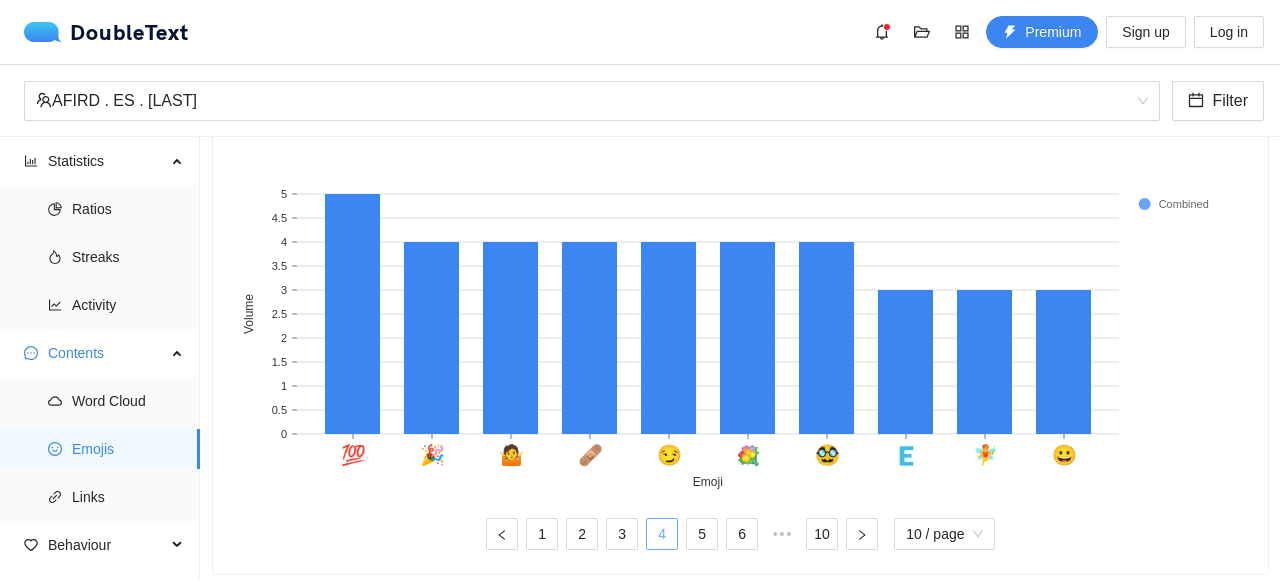 scroll, scrollTop: 506, scrollLeft: 0, axis: vertical 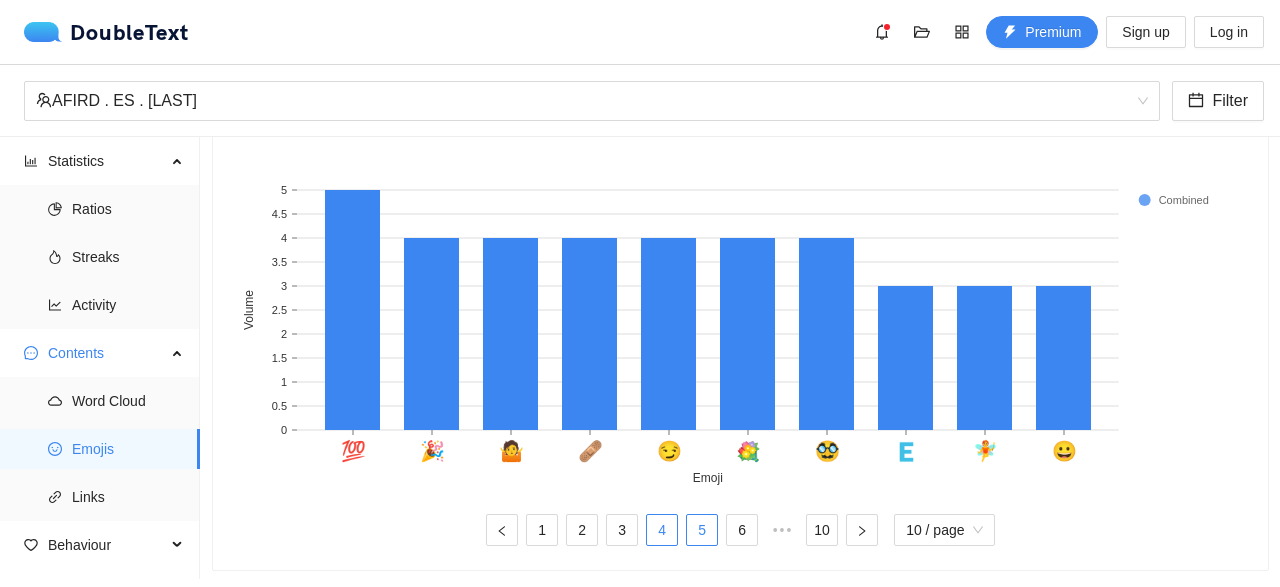 click on "5" at bounding box center (702, 530) 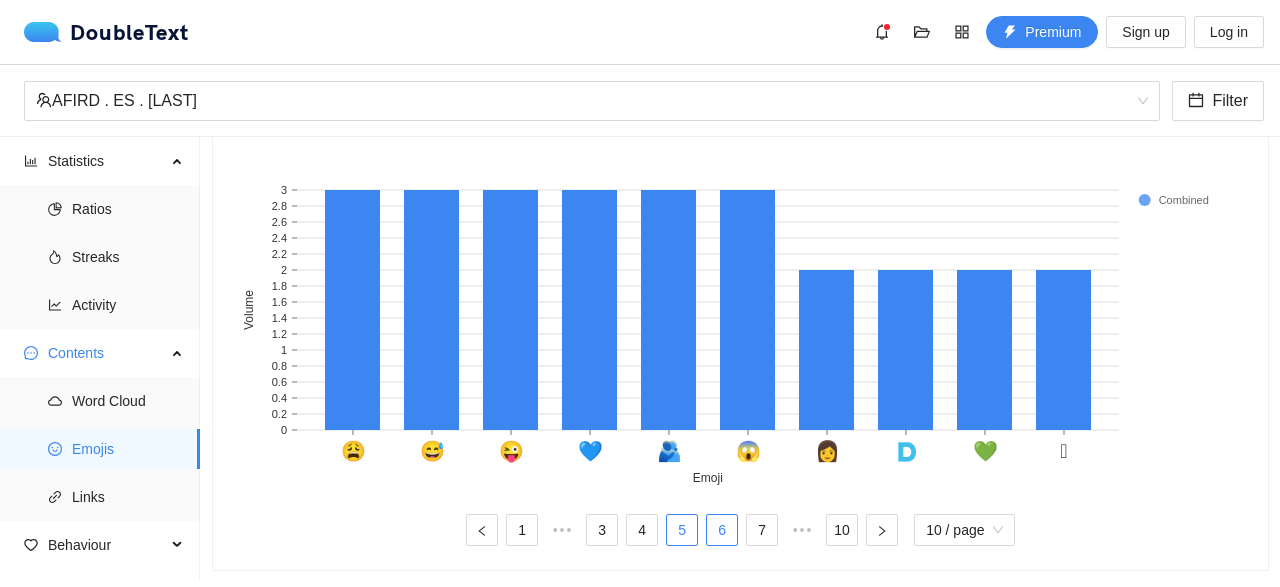 click on "6" at bounding box center [722, 530] 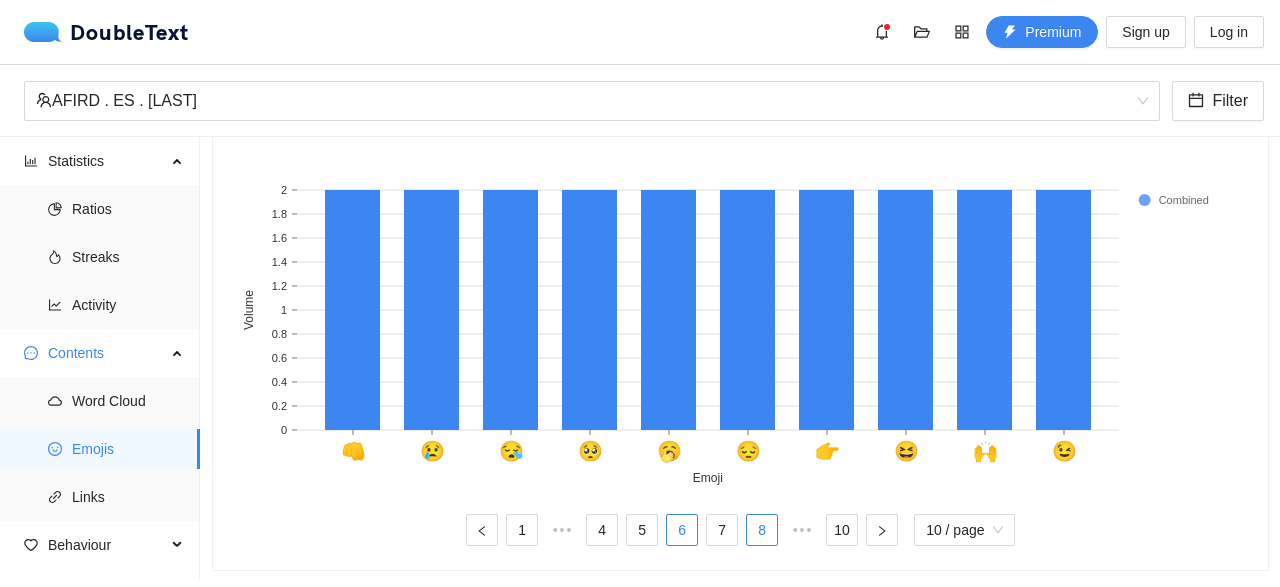 click on "8" at bounding box center [762, 530] 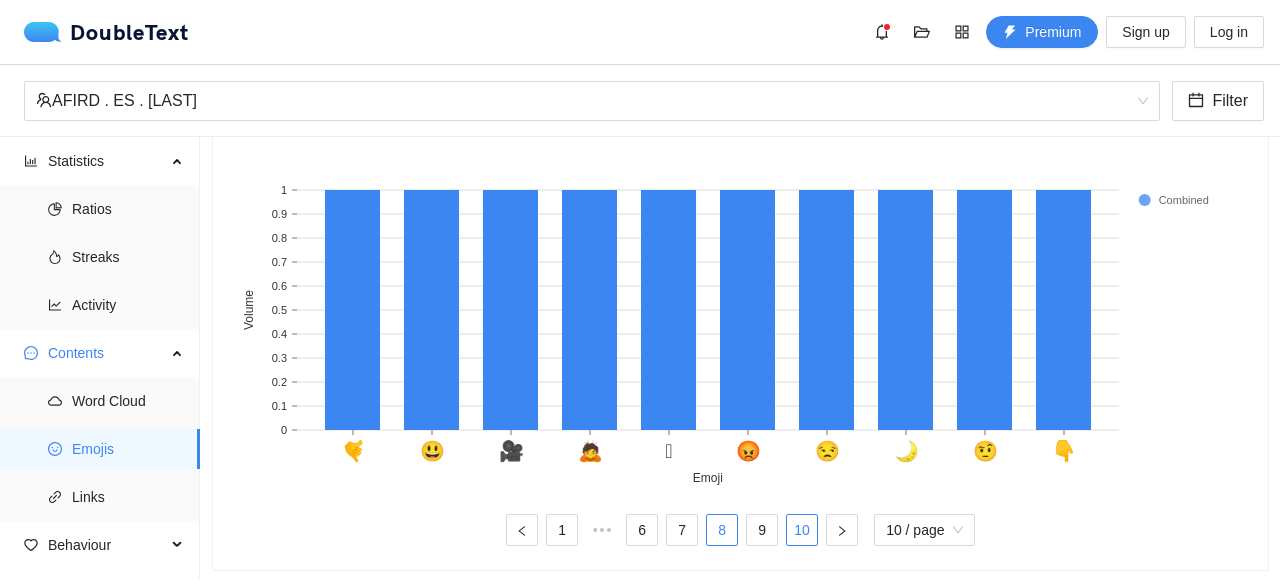 click on "10" at bounding box center (802, 530) 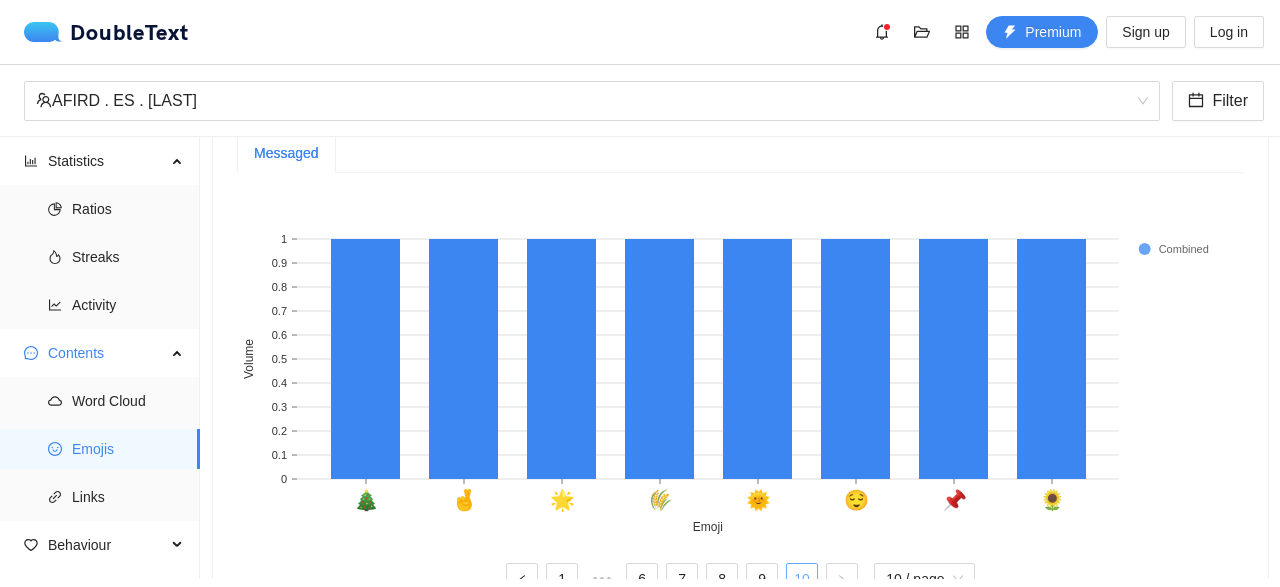 scroll, scrollTop: 506, scrollLeft: 0, axis: vertical 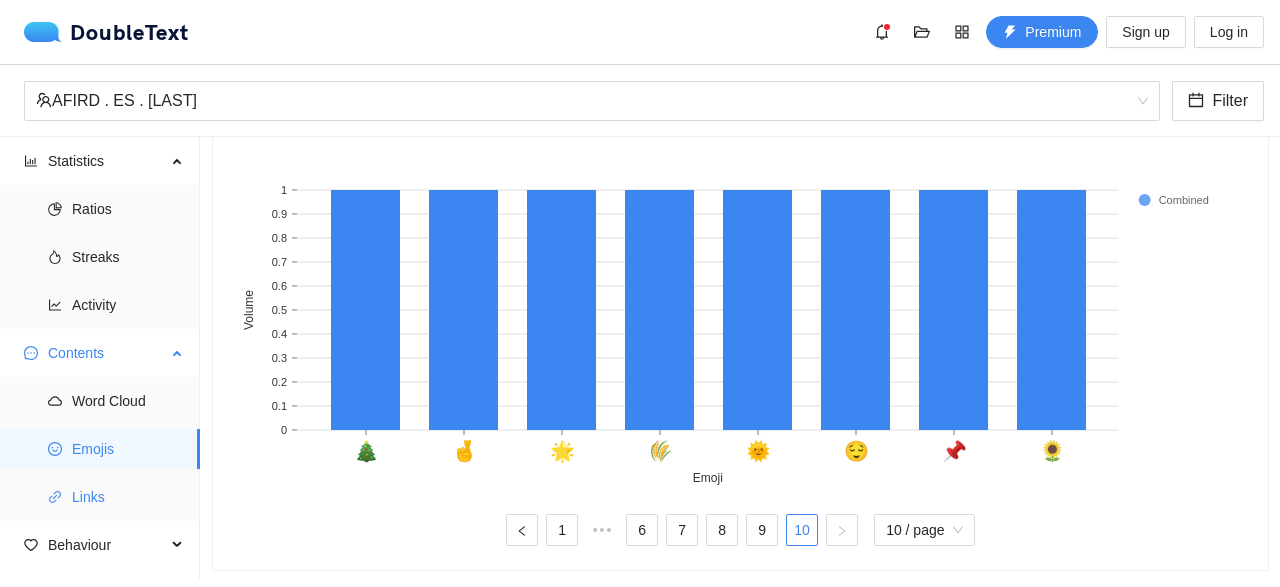 click on "Links" at bounding box center (128, 497) 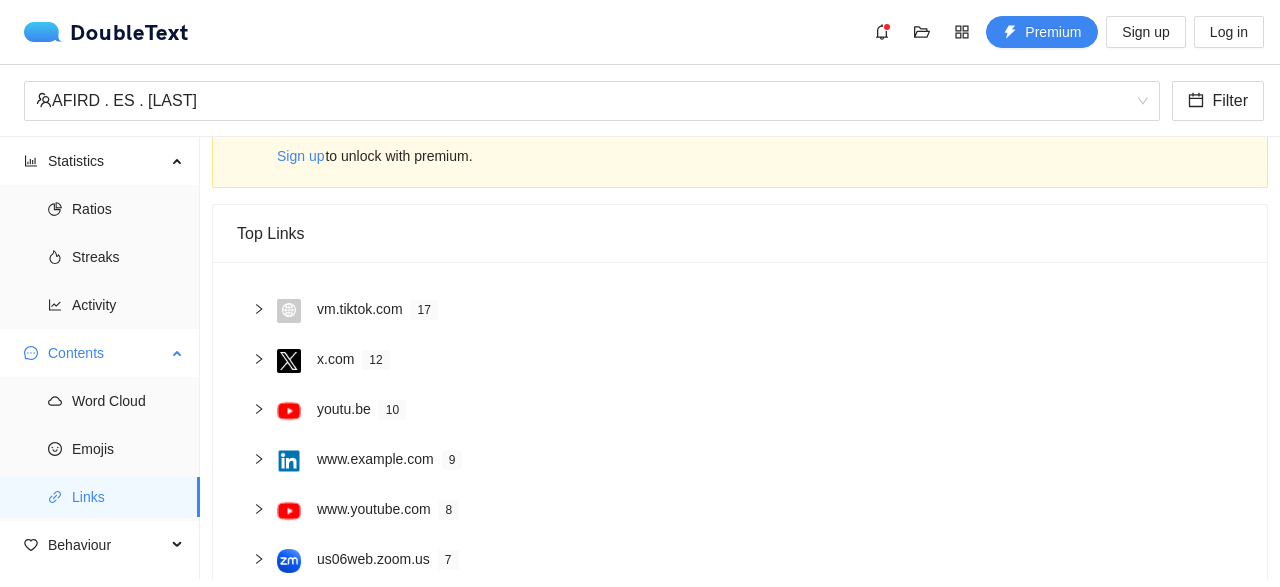 scroll, scrollTop: 0, scrollLeft: 0, axis: both 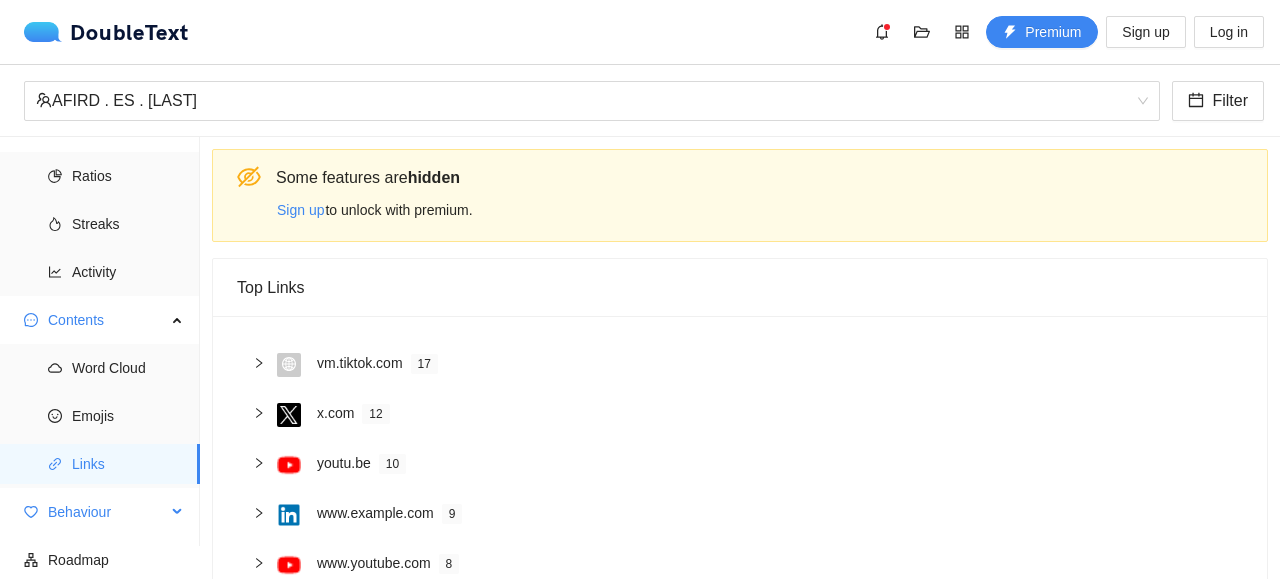 click on "Behaviour" at bounding box center [100, 512] 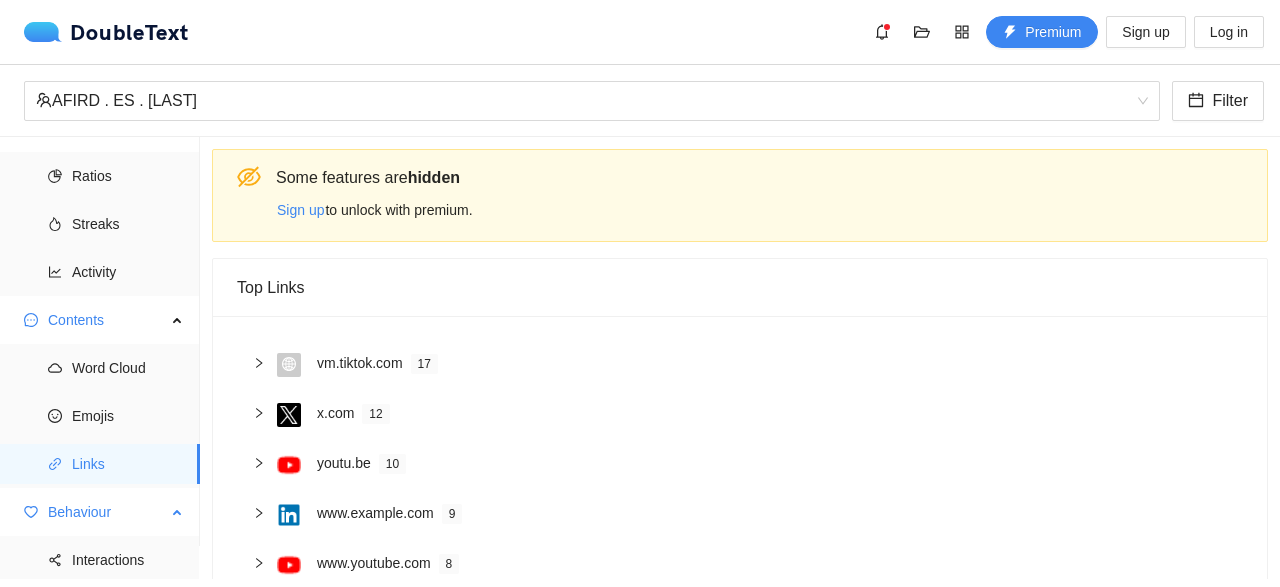 scroll, scrollTop: 81, scrollLeft: 0, axis: vertical 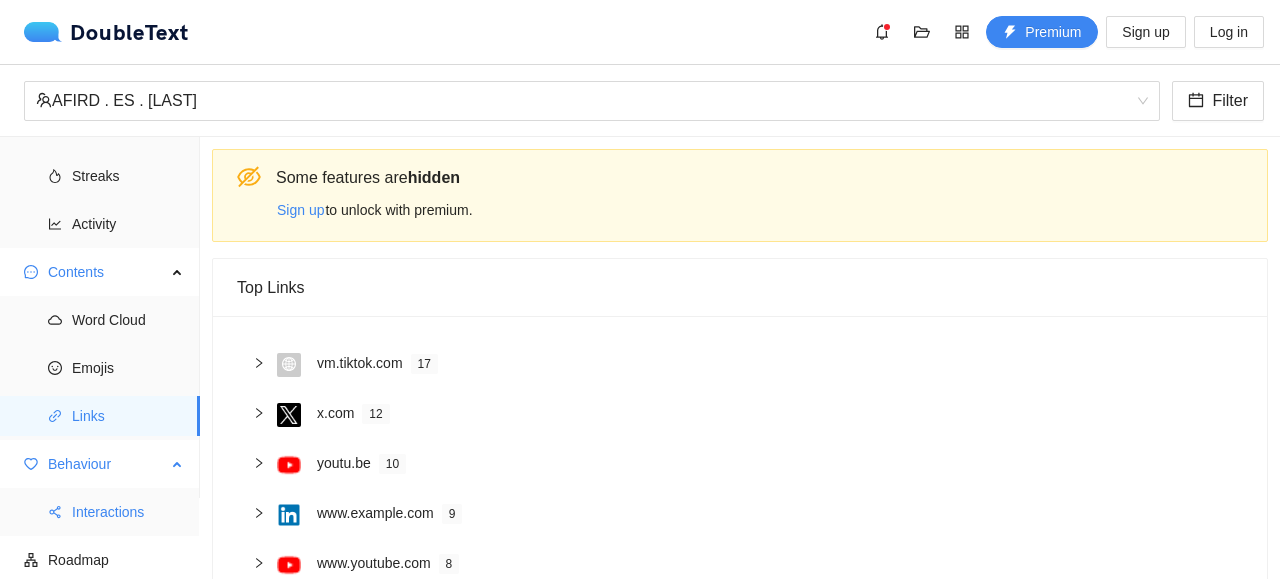 click on "Interactions" at bounding box center (128, 512) 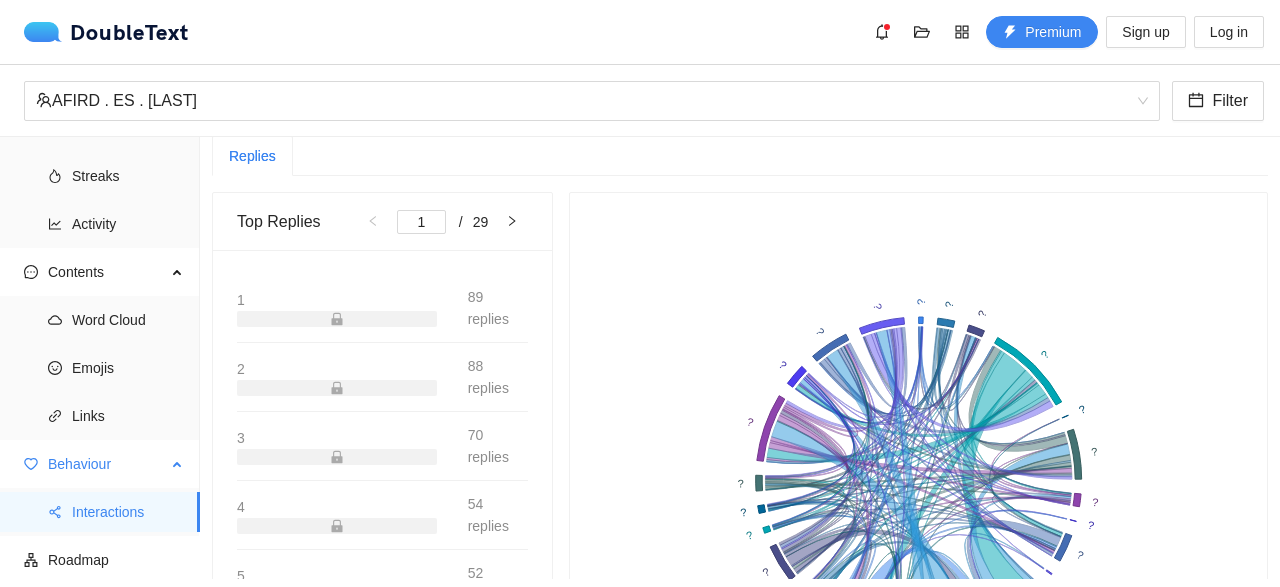 scroll, scrollTop: 125, scrollLeft: 0, axis: vertical 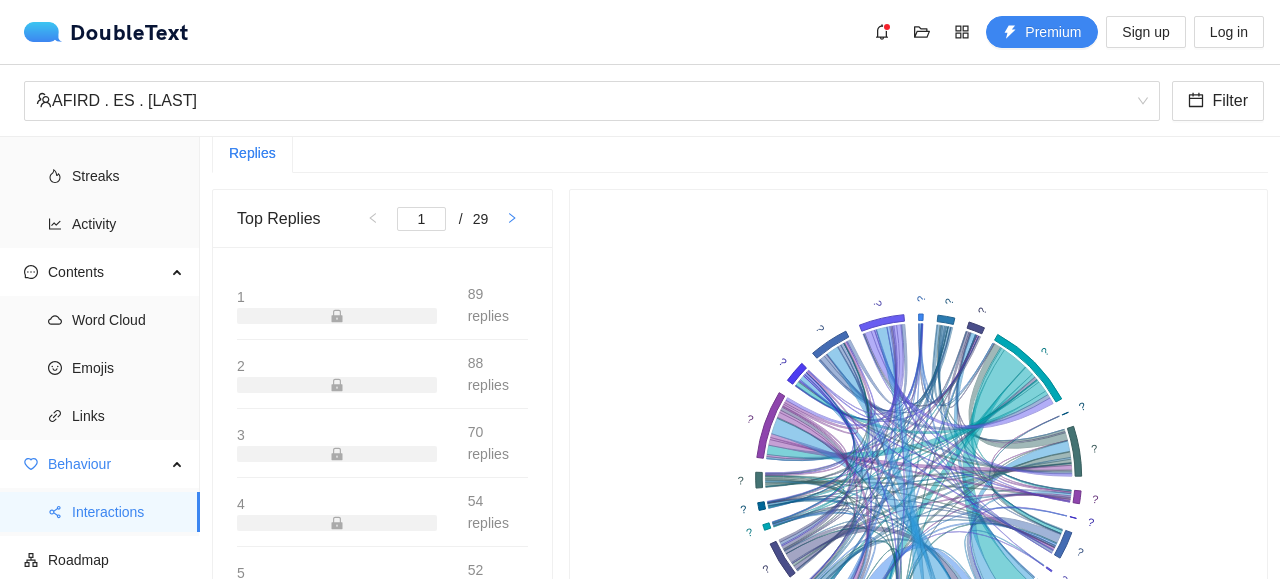 click 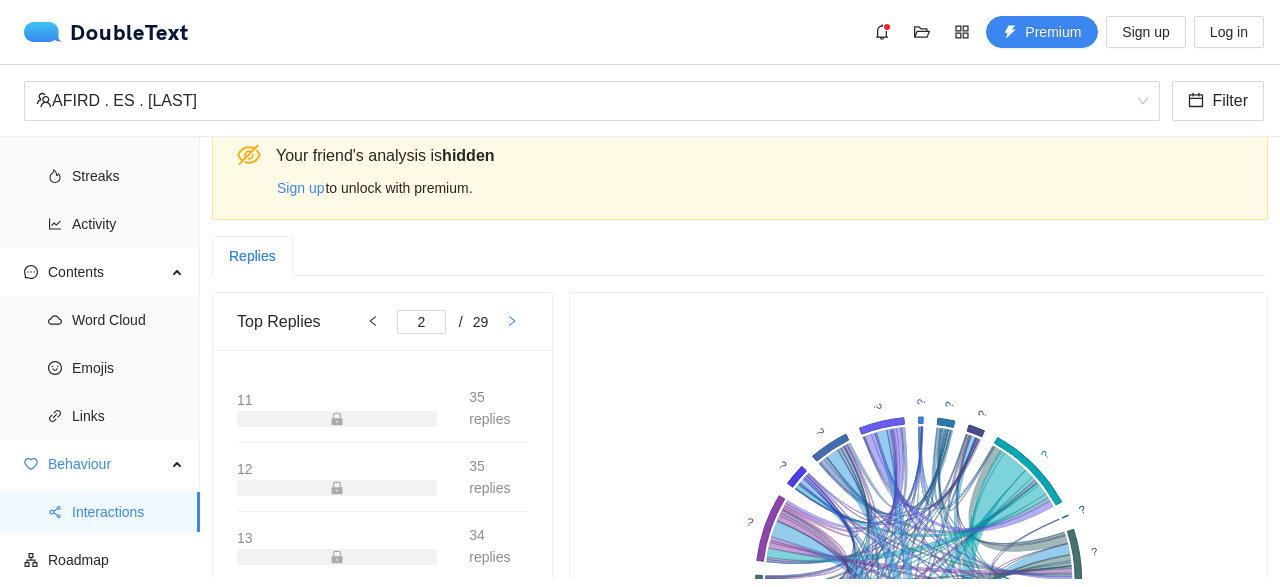 scroll, scrollTop: 20, scrollLeft: 0, axis: vertical 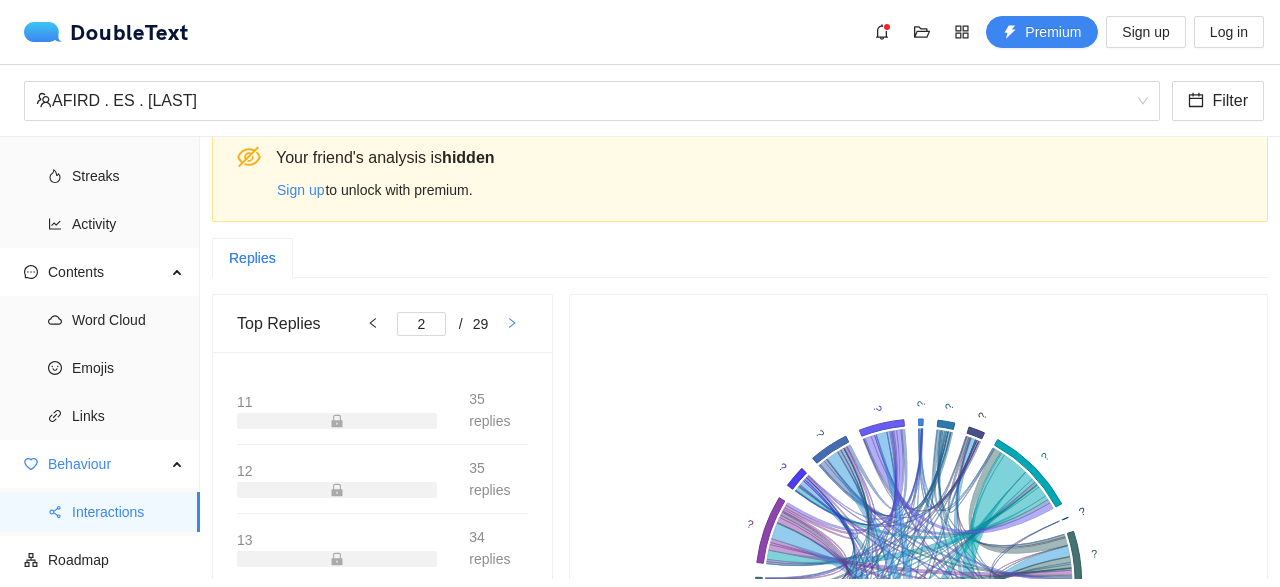 click at bounding box center (512, 324) 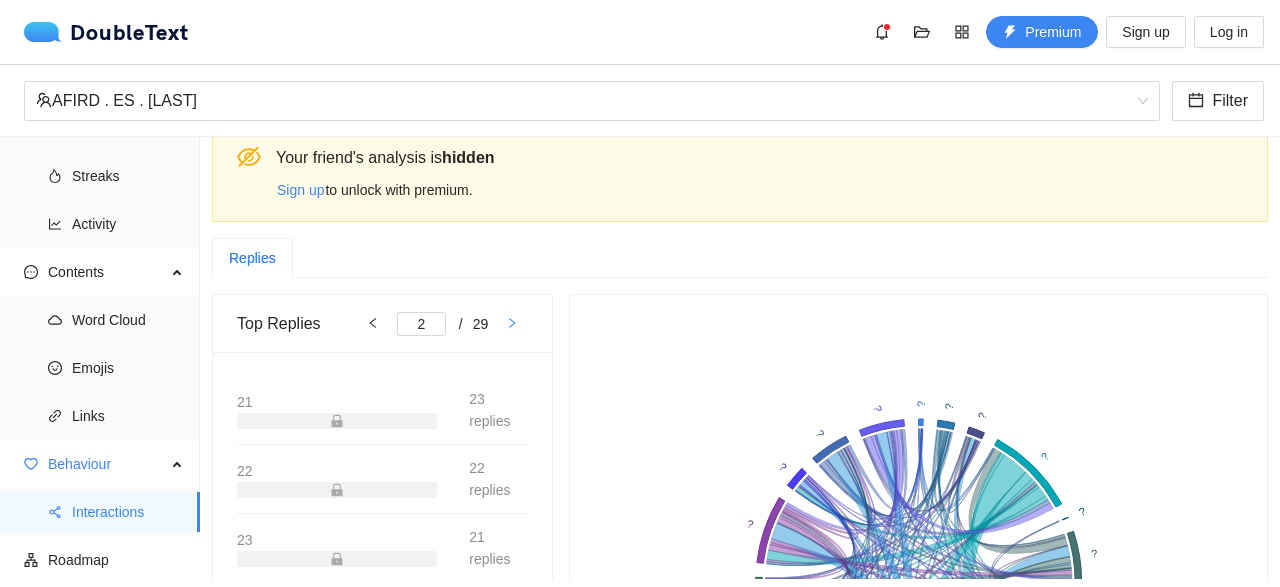 type on "3" 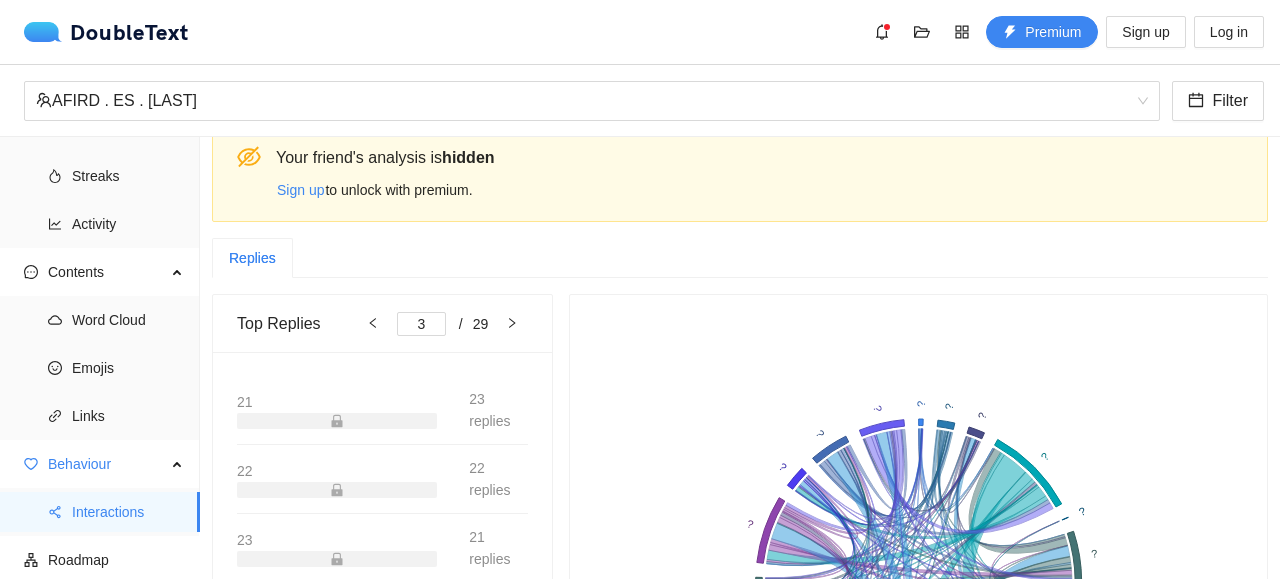 click on "Top Replies 3 / 29" at bounding box center (382, 324) 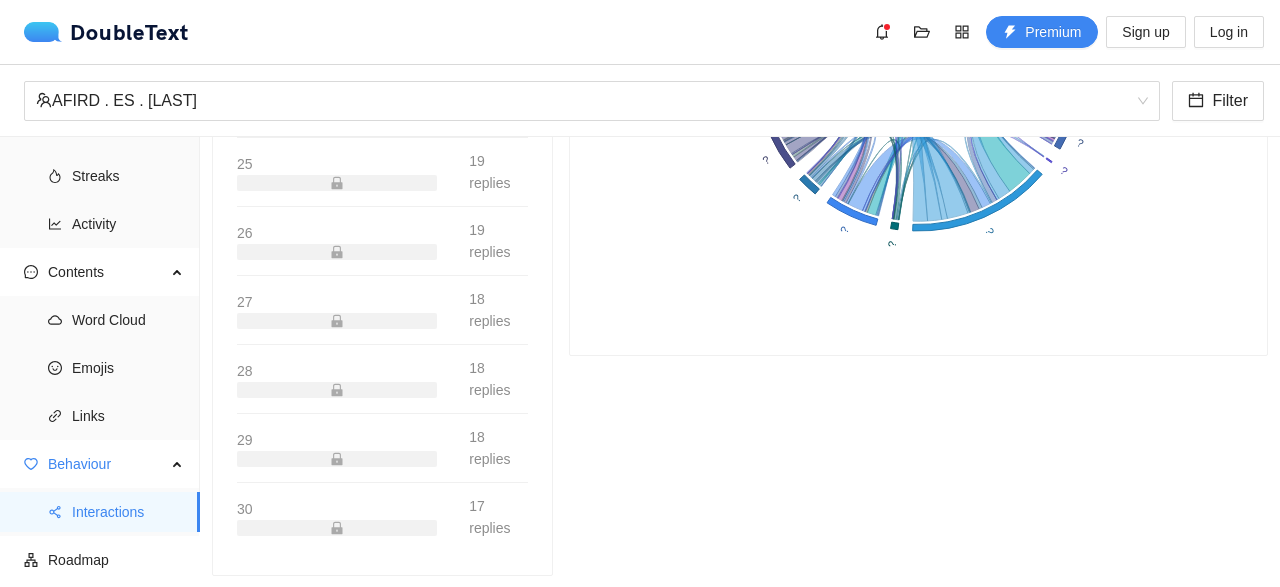 scroll, scrollTop: 537, scrollLeft: 0, axis: vertical 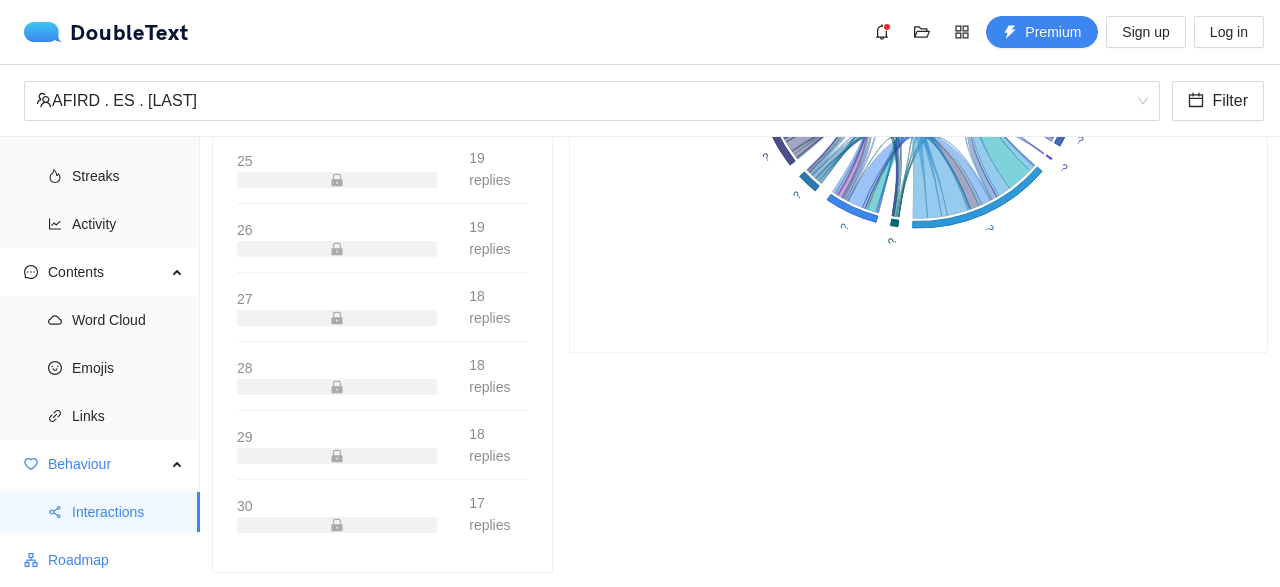 click on "Roadmap" at bounding box center (116, 560) 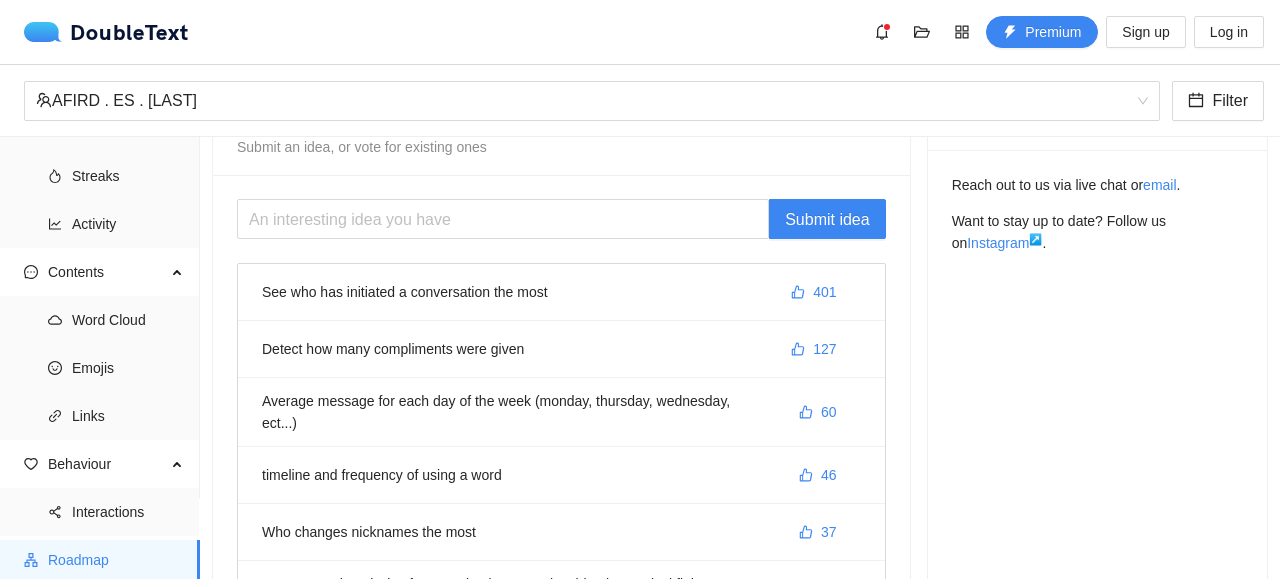 scroll, scrollTop: 0, scrollLeft: 0, axis: both 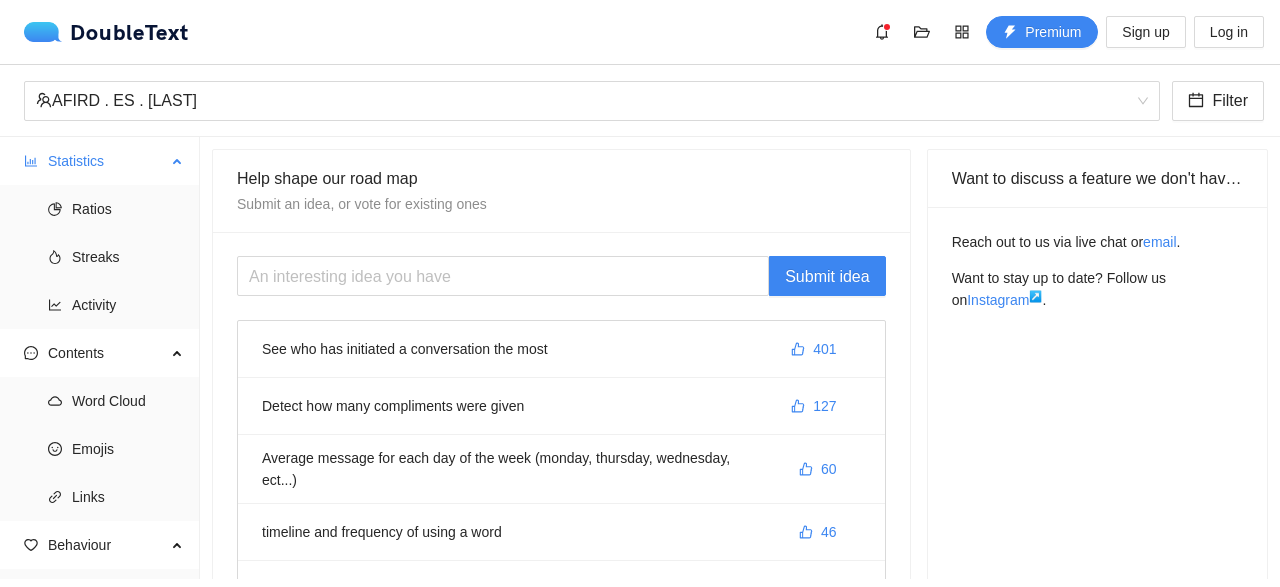 click on "Statistics" at bounding box center [107, 161] 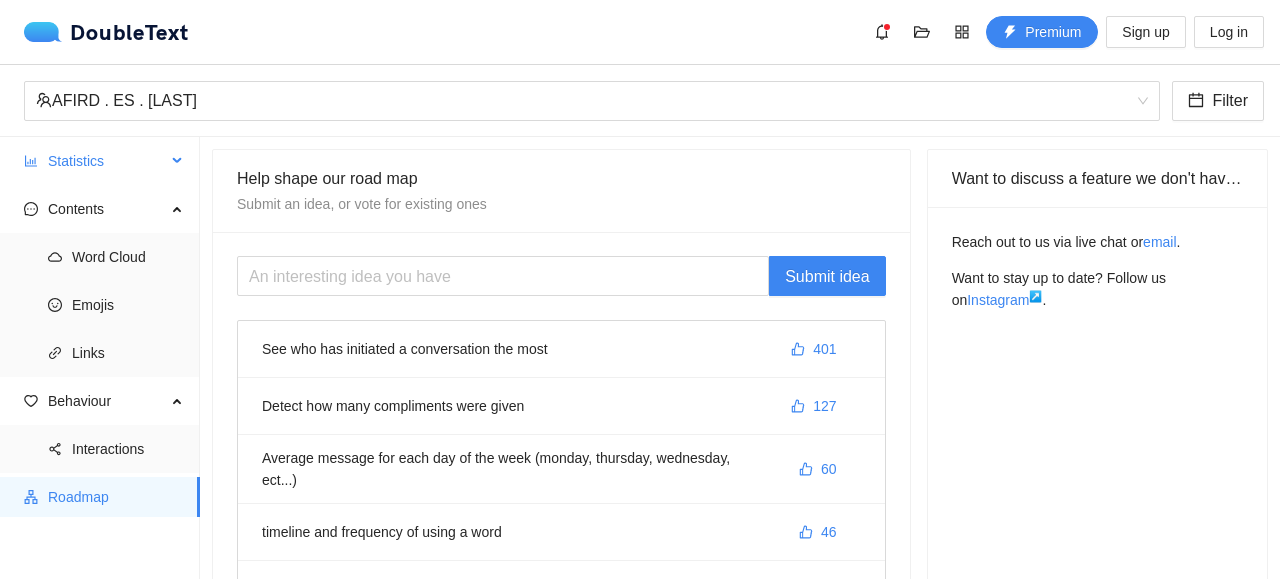 scroll, scrollTop: 0, scrollLeft: 0, axis: both 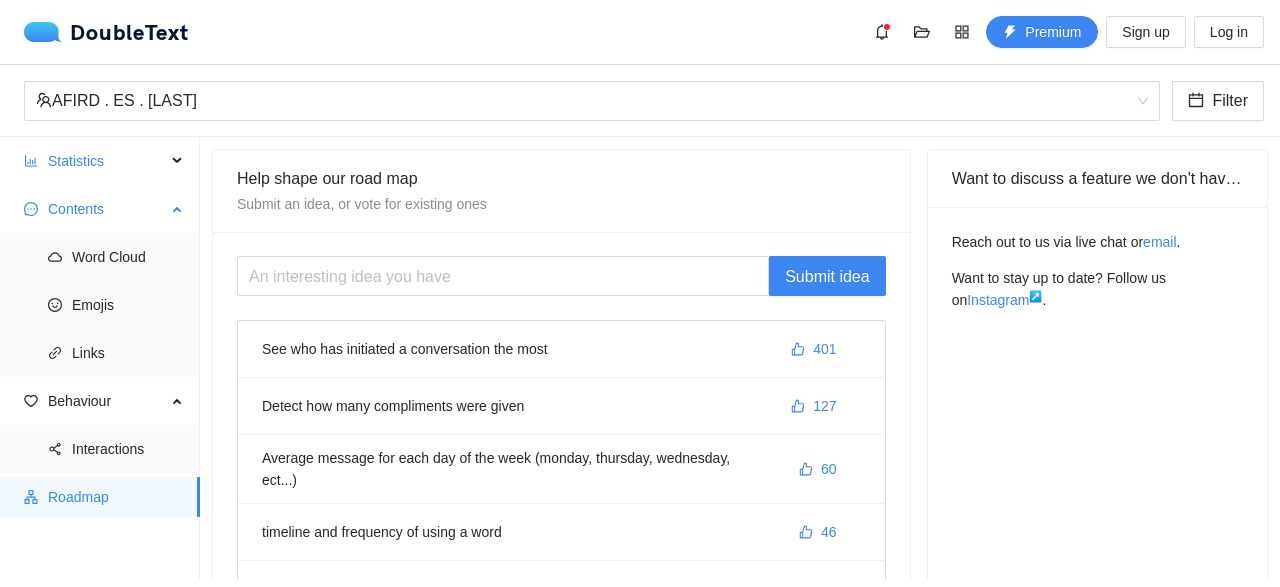 click on "Contents" at bounding box center (107, 209) 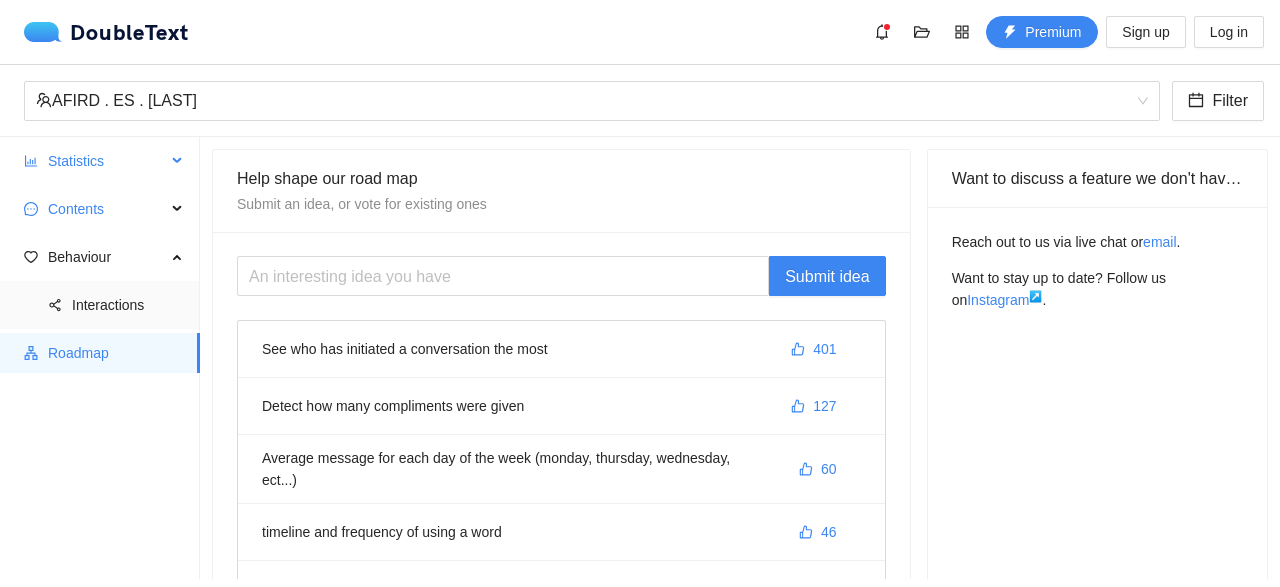 click at bounding box center [179, 161] 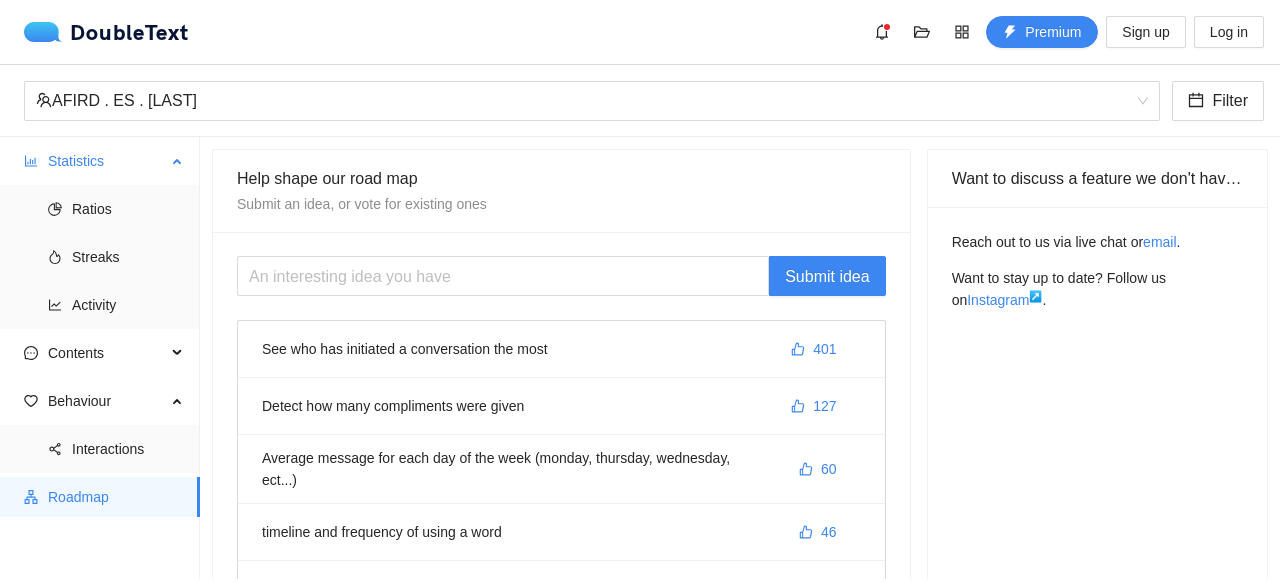 scroll, scrollTop: 0, scrollLeft: 0, axis: both 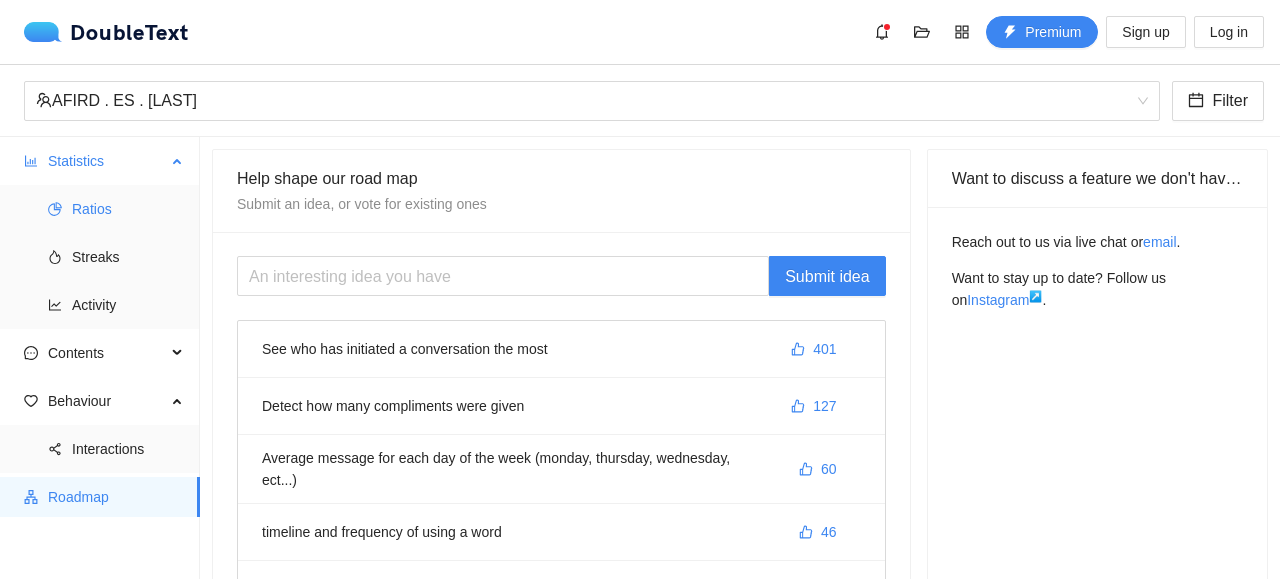 click on "Ratios" at bounding box center [128, 209] 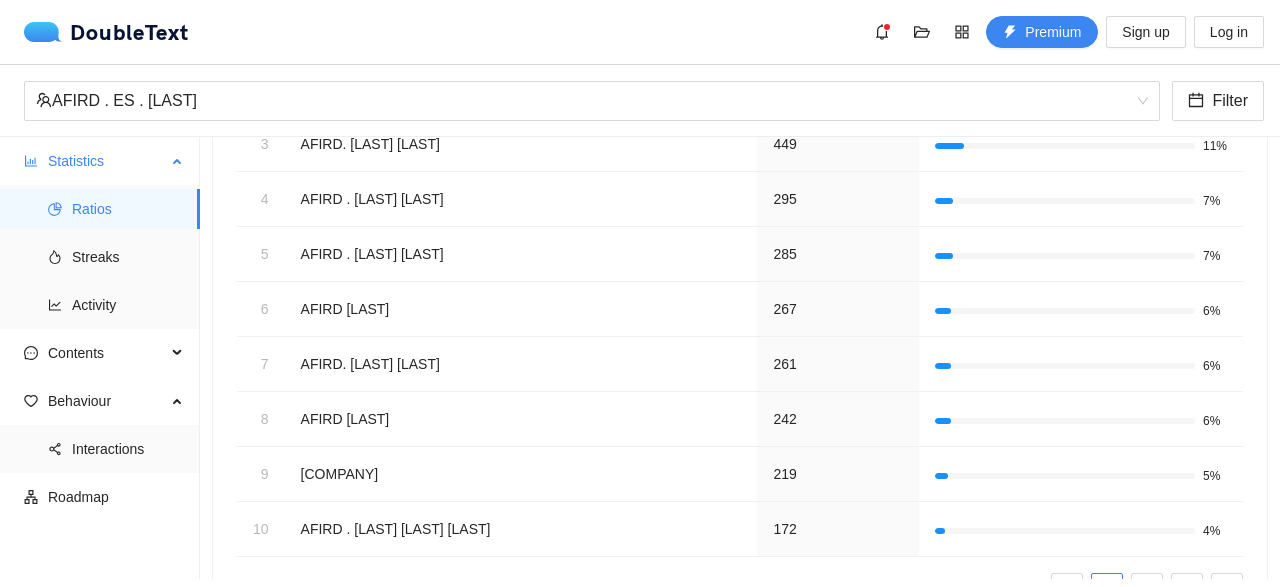 scroll, scrollTop: 488, scrollLeft: 0, axis: vertical 